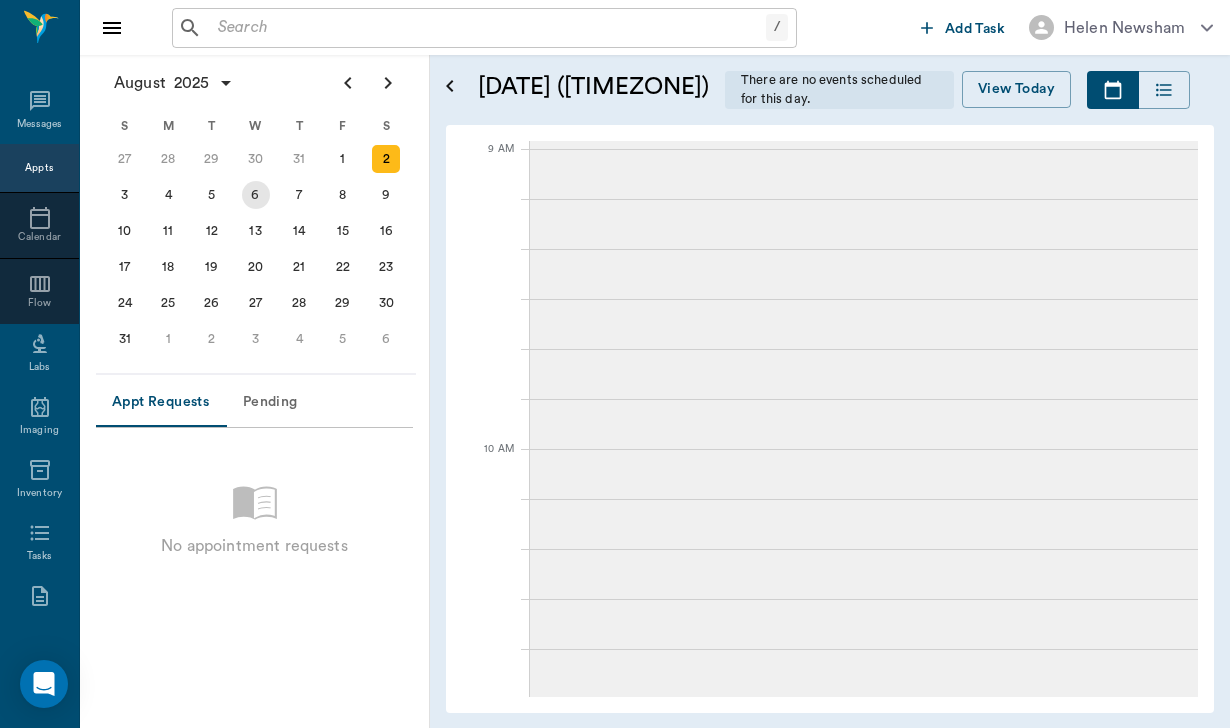 scroll, scrollTop: 0, scrollLeft: 0, axis: both 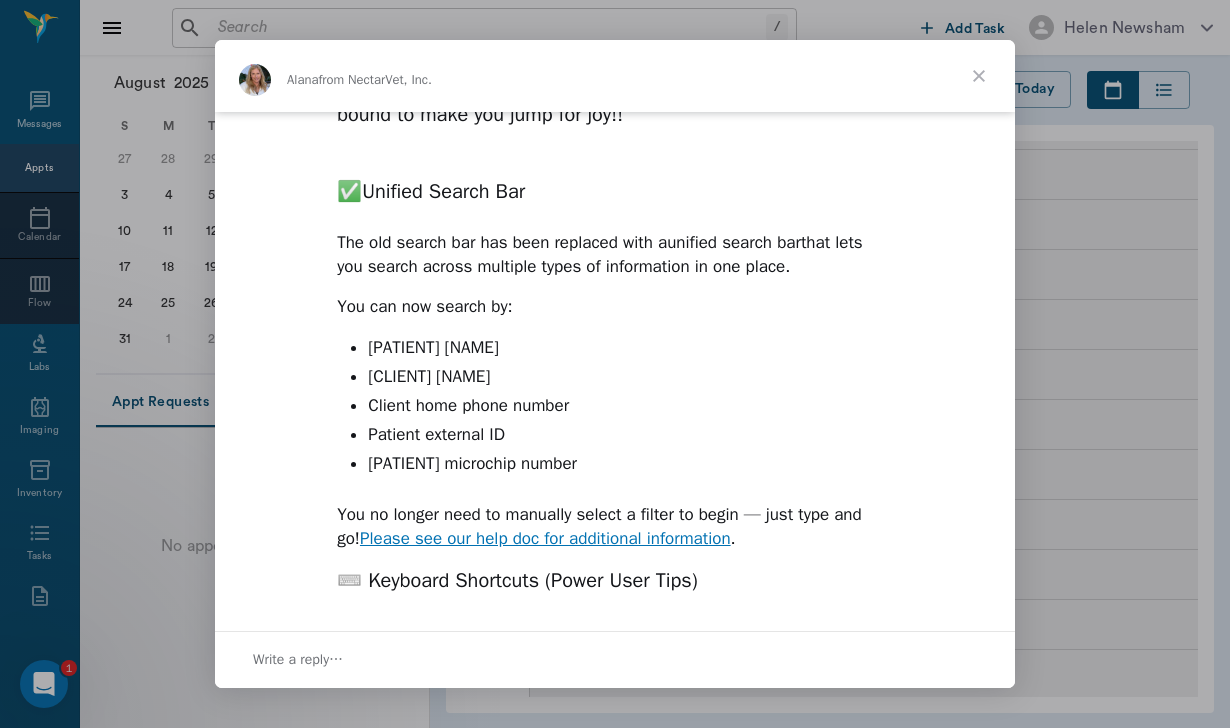 click at bounding box center [979, 76] 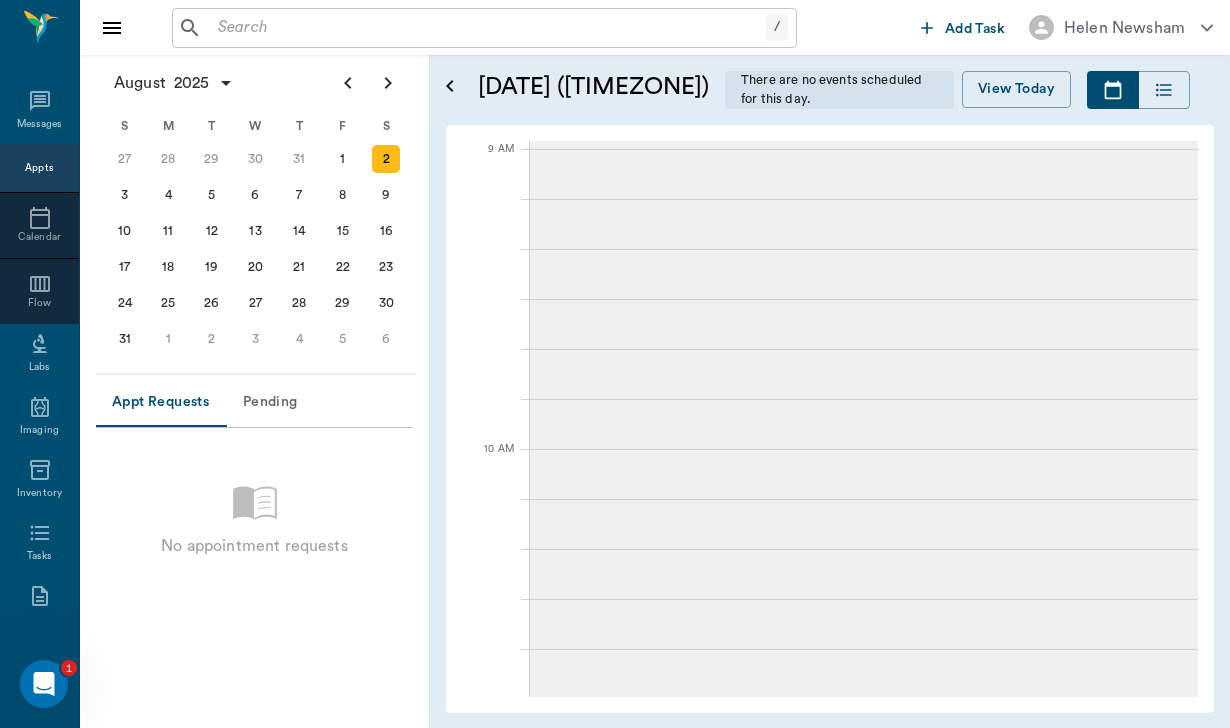 click at bounding box center [488, 28] 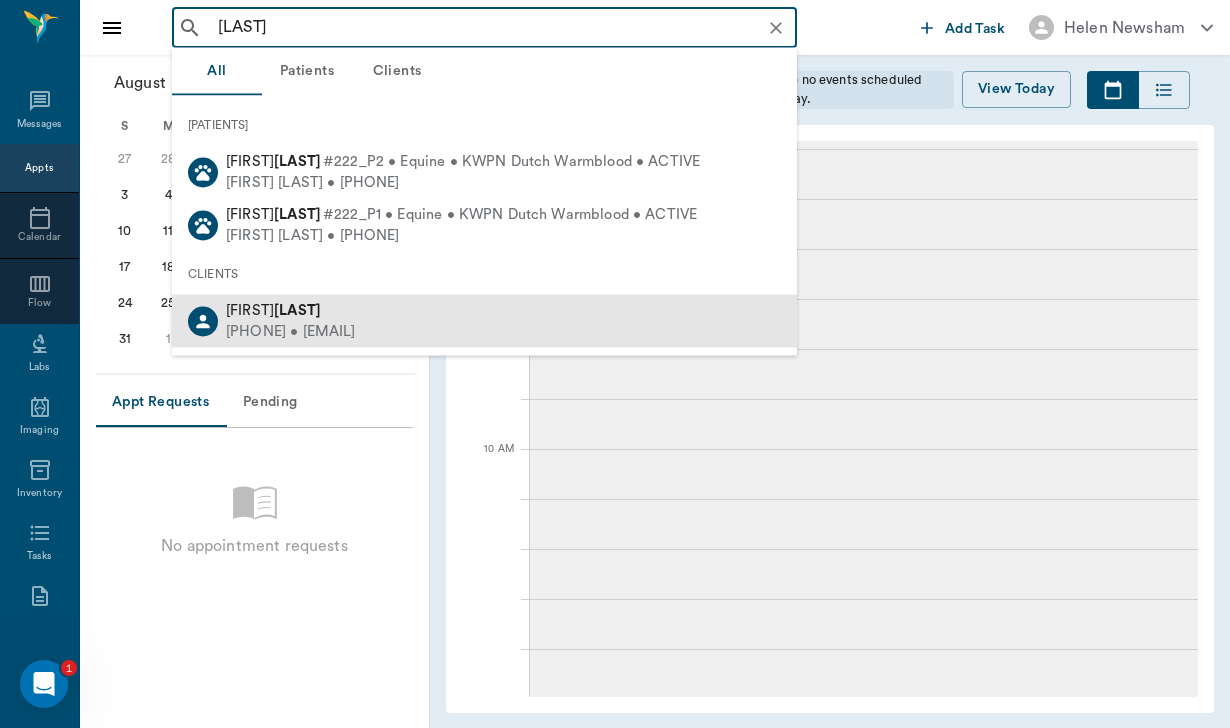 click on "[FIRST] [LAST]" at bounding box center (291, 310) 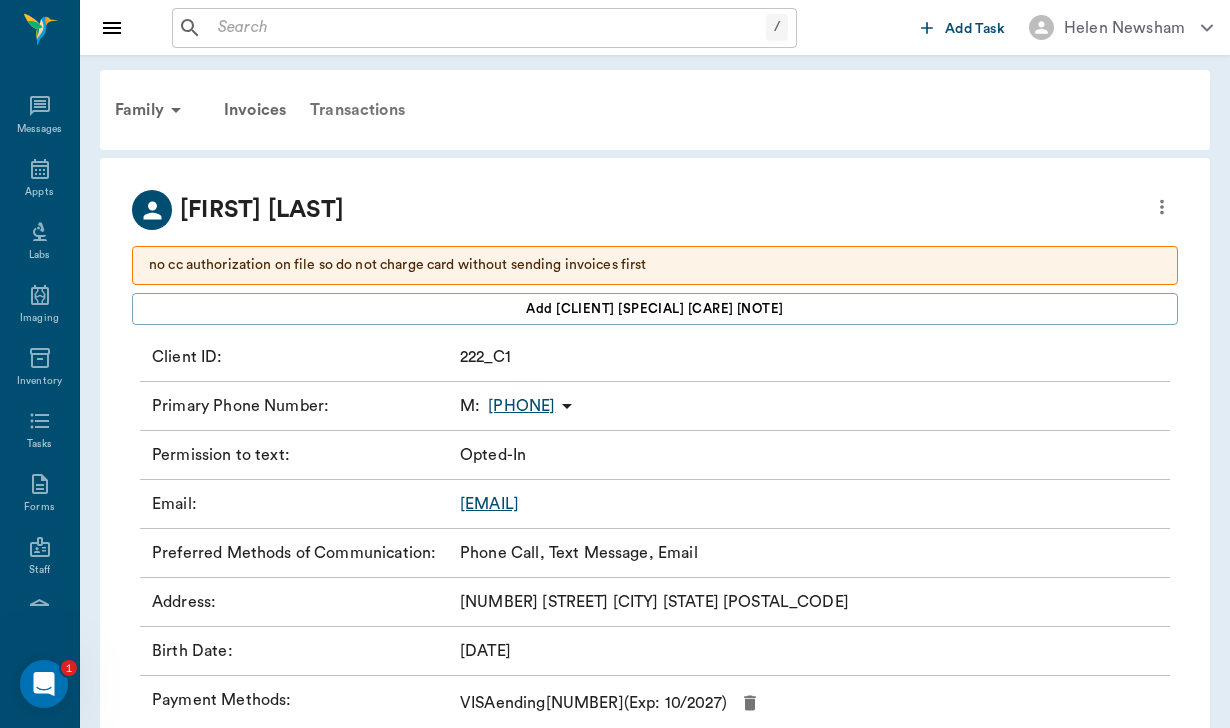 click on "Transactions" at bounding box center (357, 110) 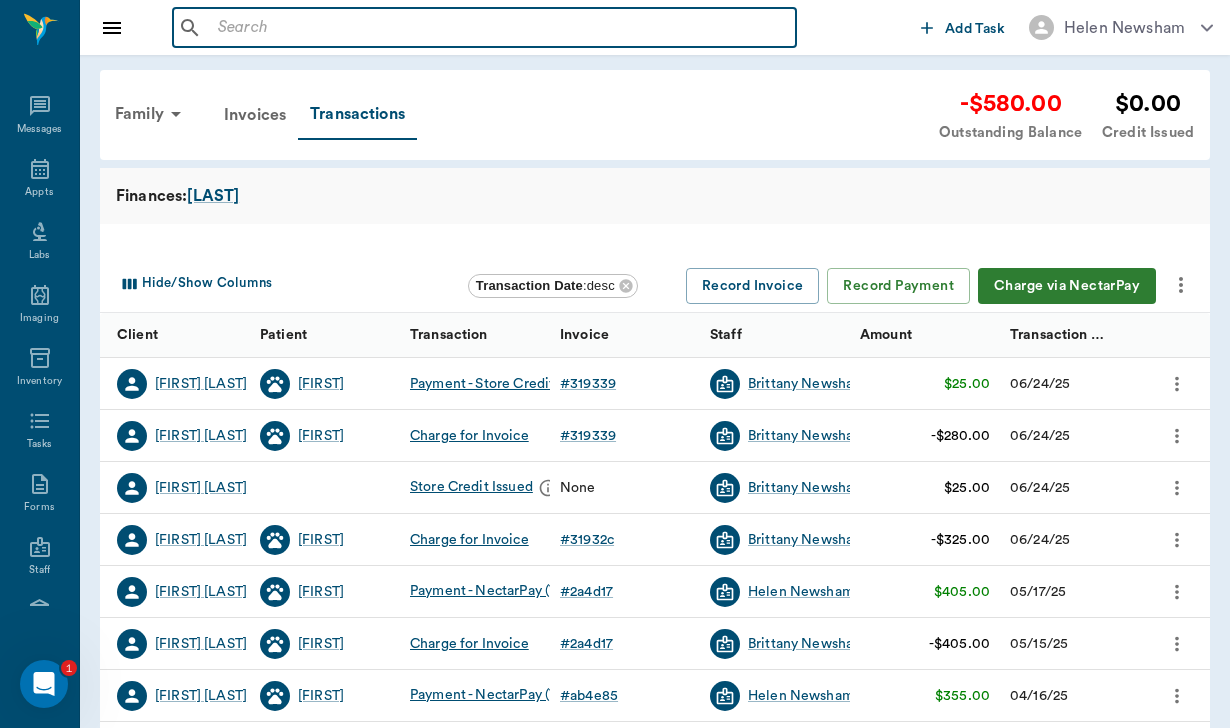 click at bounding box center (499, 28) 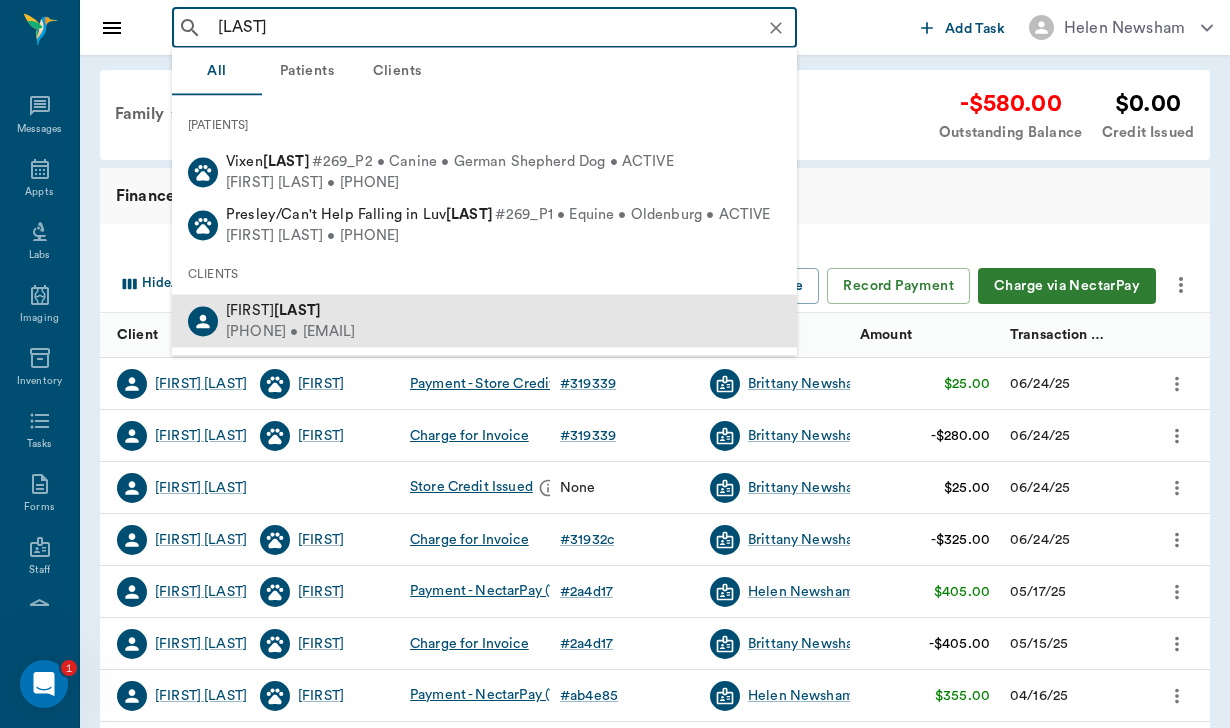 click on "[LAST]" at bounding box center [297, 309] 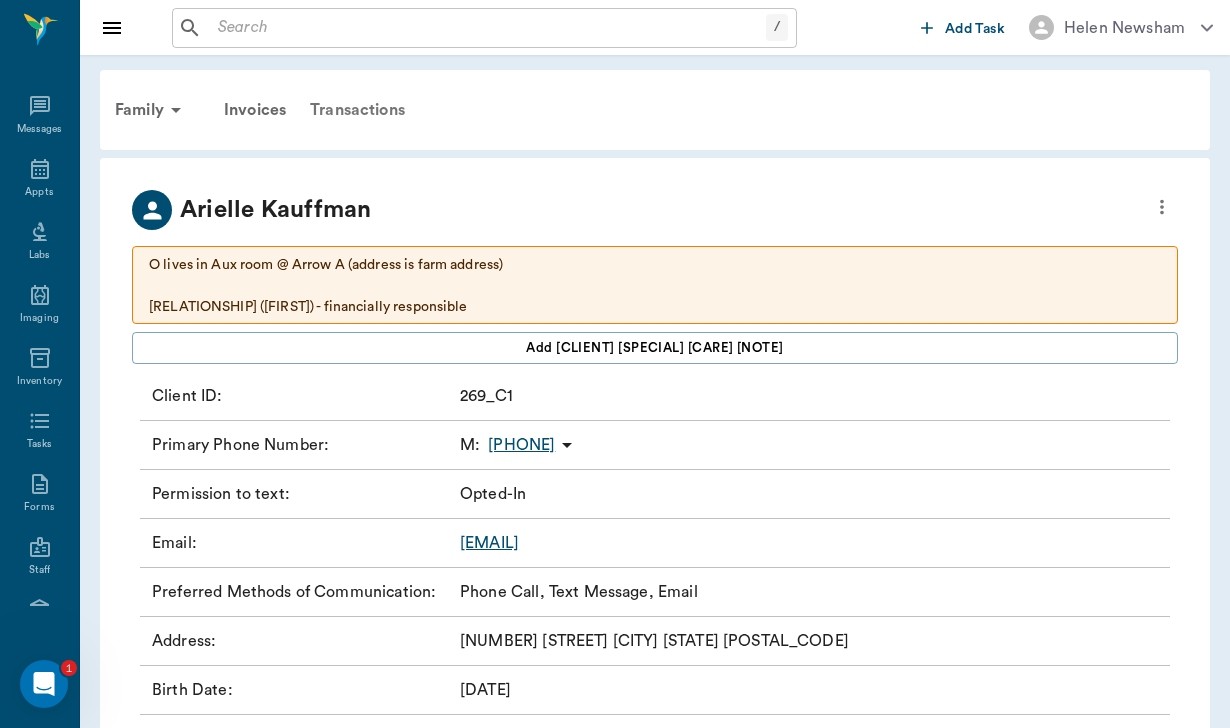 click on "Transactions" at bounding box center [357, 110] 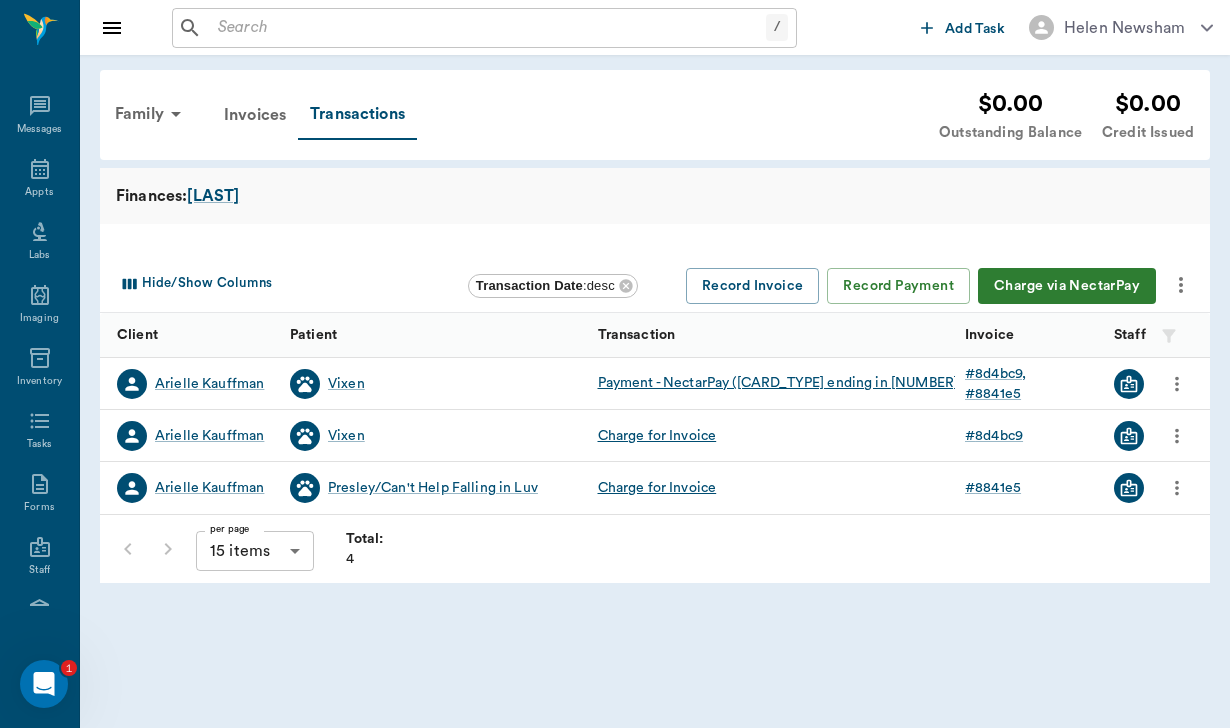 click at bounding box center [488, 28] 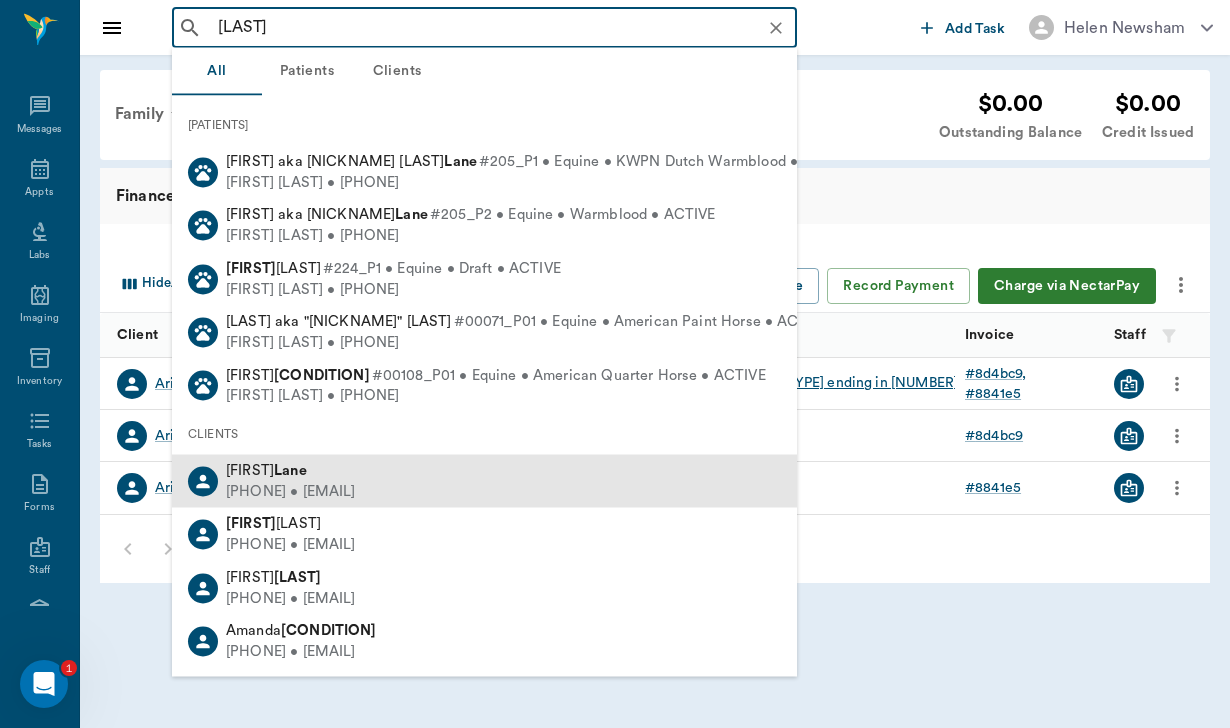click on "[PHONE] • [EMAIL]" at bounding box center [291, 491] 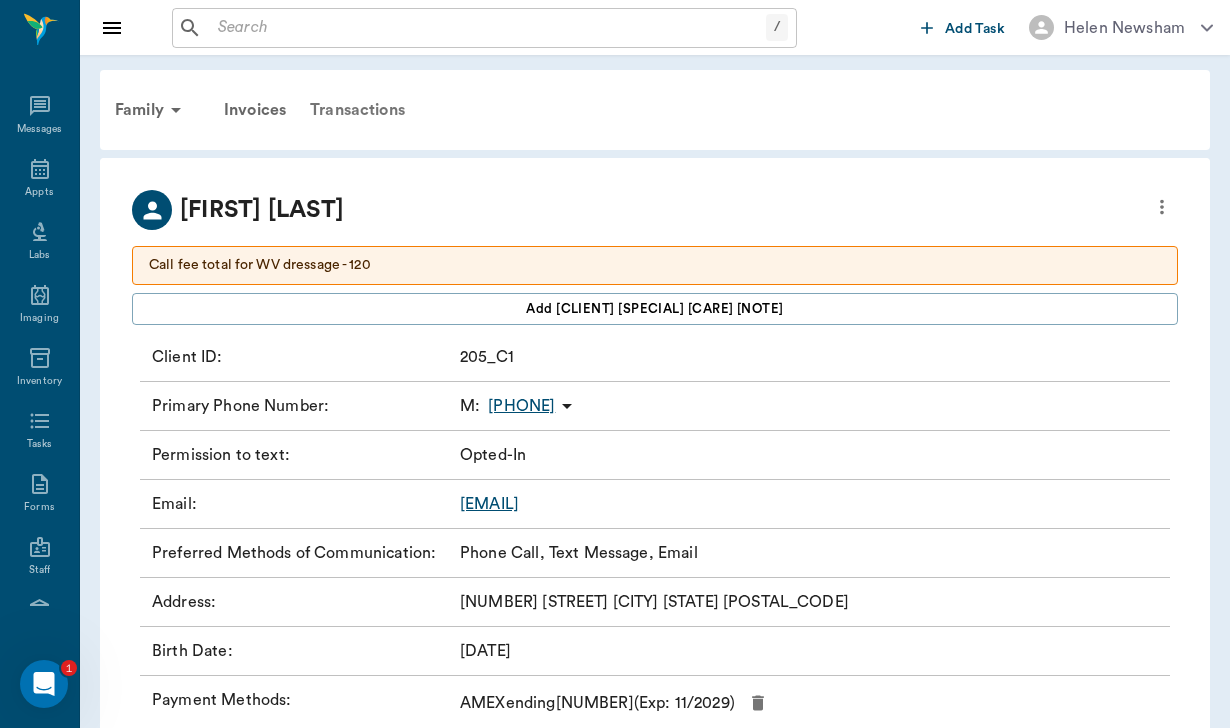 click on "Transactions" at bounding box center [357, 110] 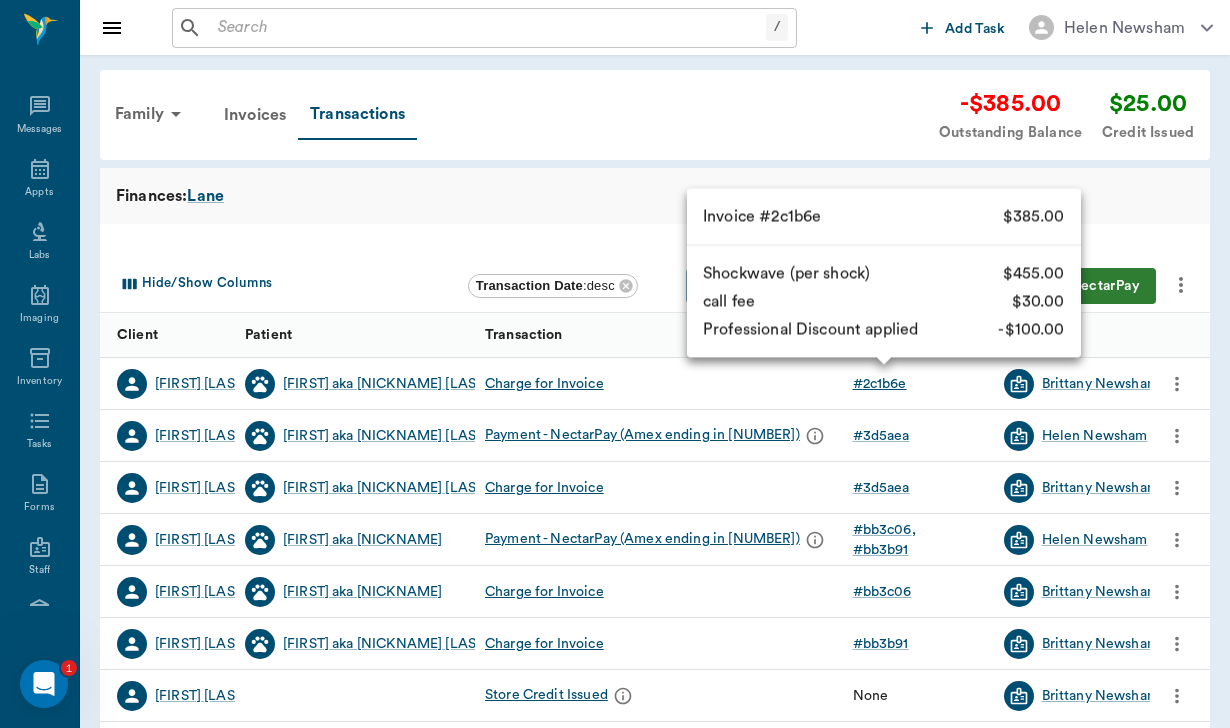 click on "# 2c1b6e" at bounding box center [880, 384] 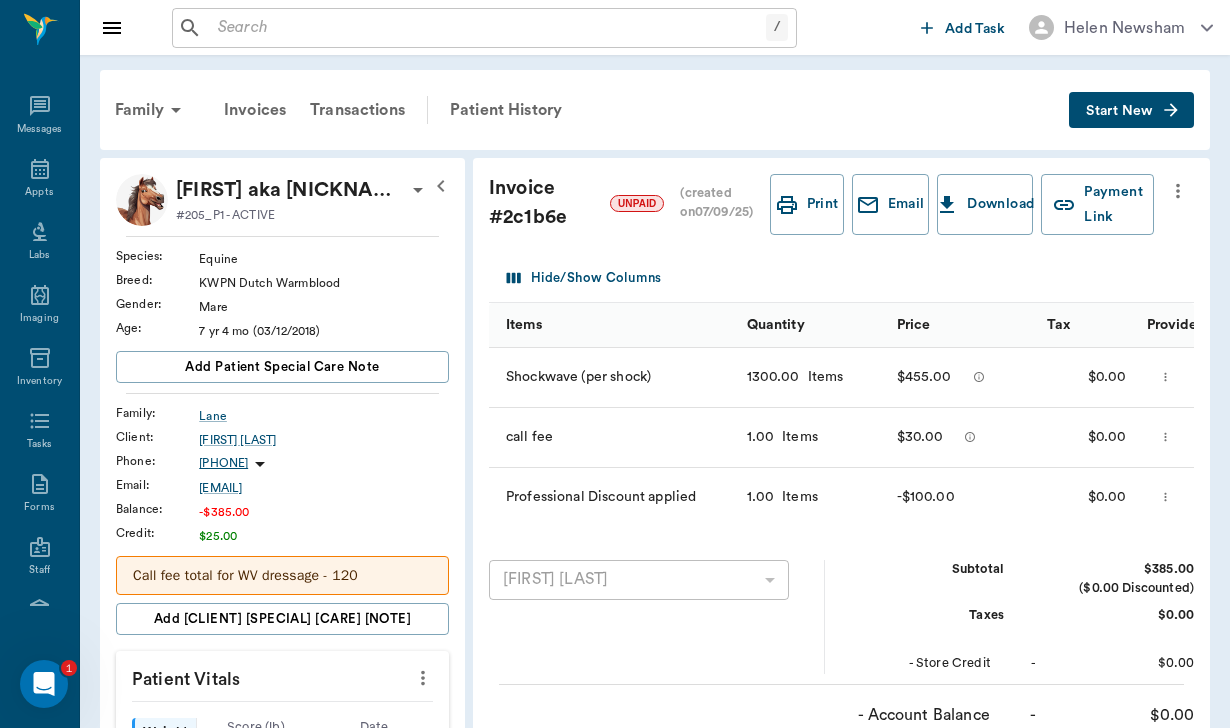 scroll, scrollTop: 0, scrollLeft: 0, axis: both 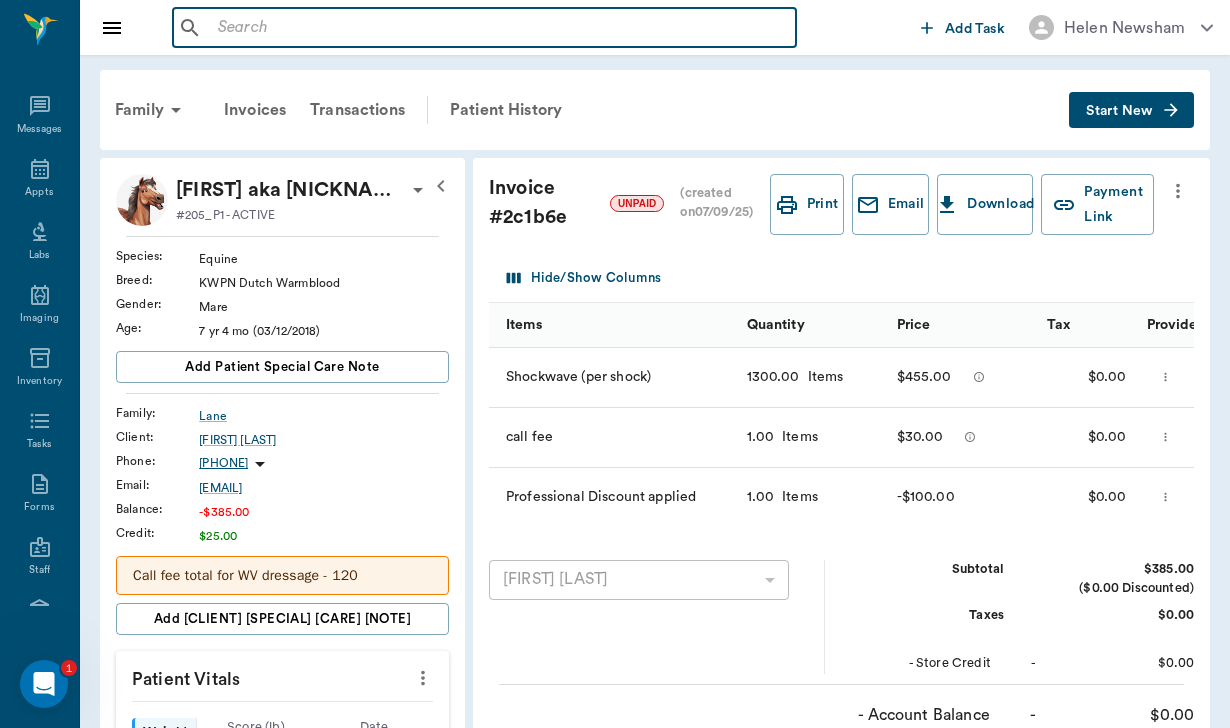 click at bounding box center [499, 28] 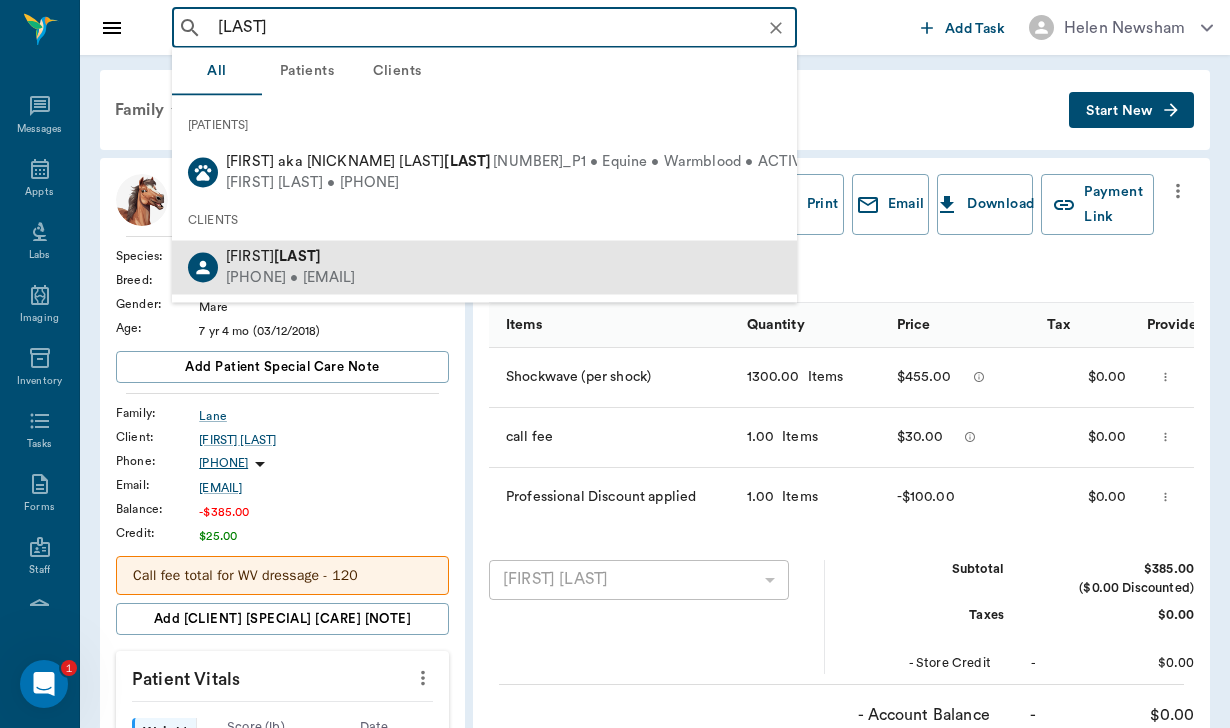 click on "[LAST]" at bounding box center (297, 256) 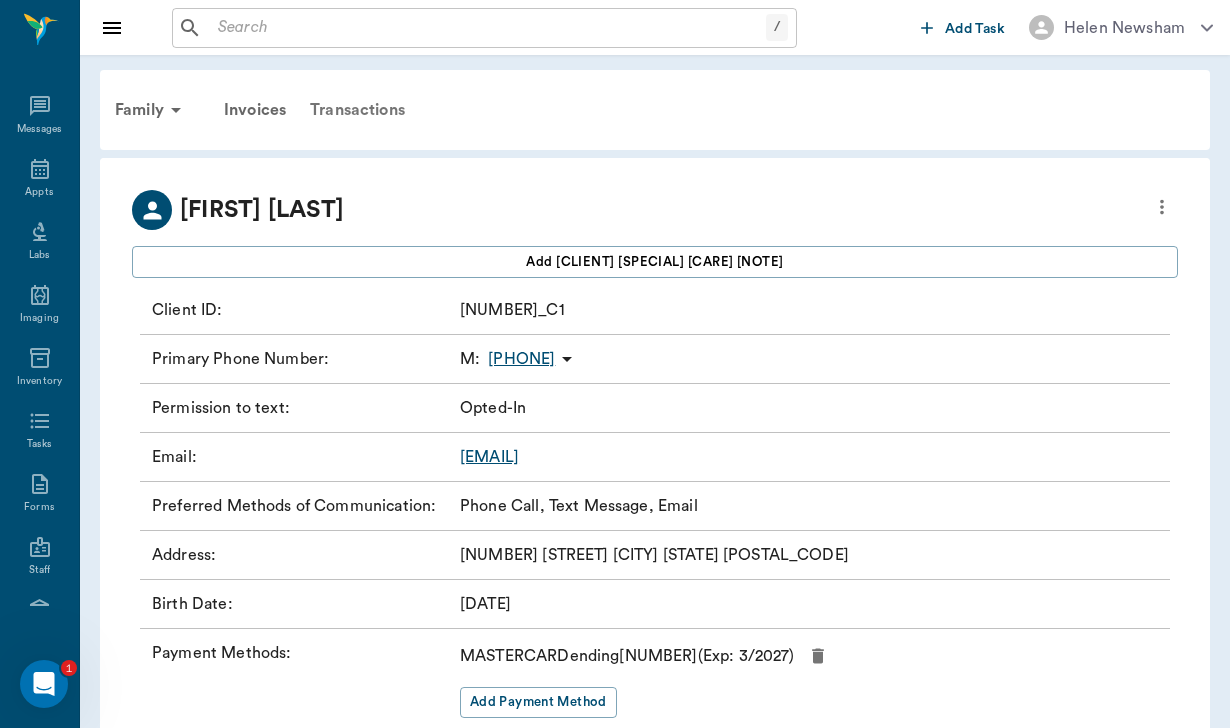 click on "Transactions" at bounding box center (357, 110) 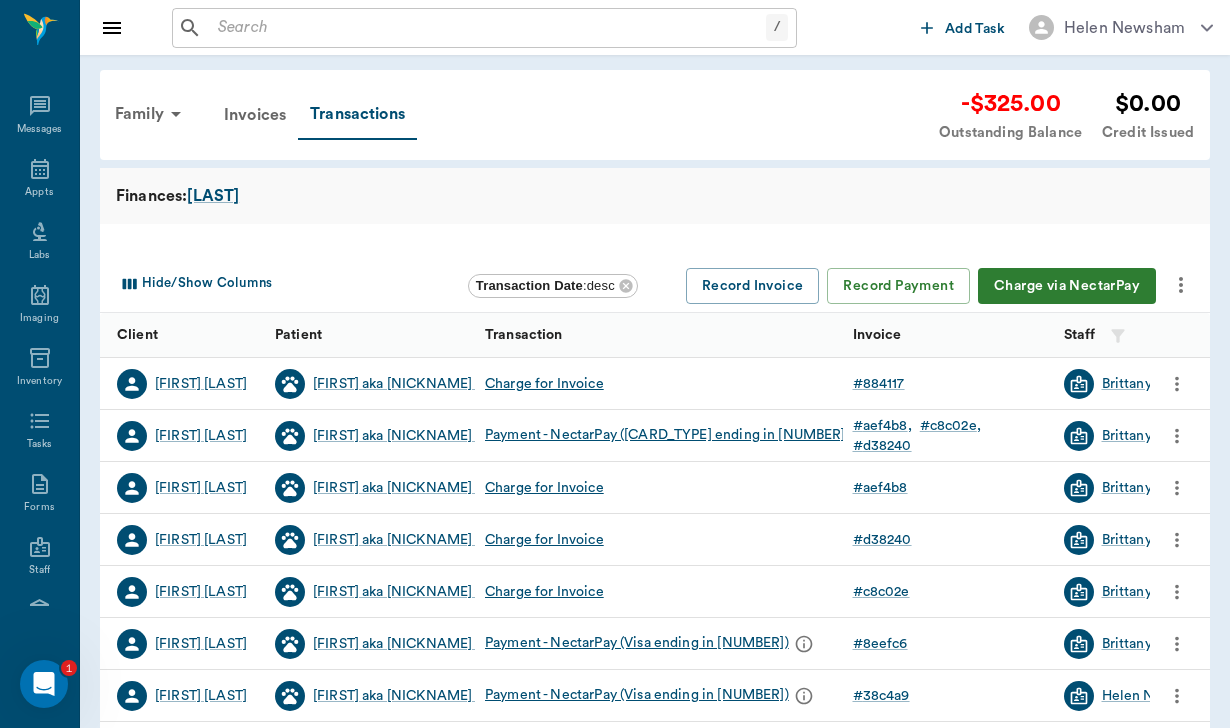 click on "Payment - NectarPay ([CARD_TYPE] ending in [NUMBER])" at bounding box center (672, 436) 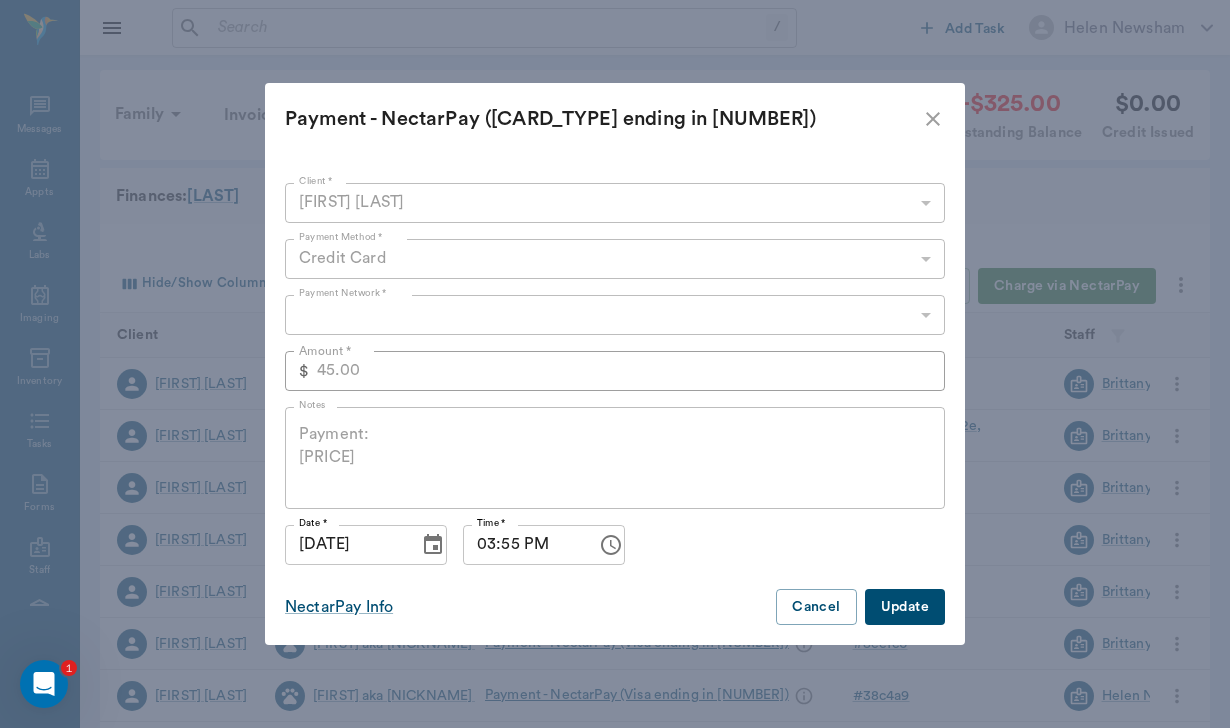 click 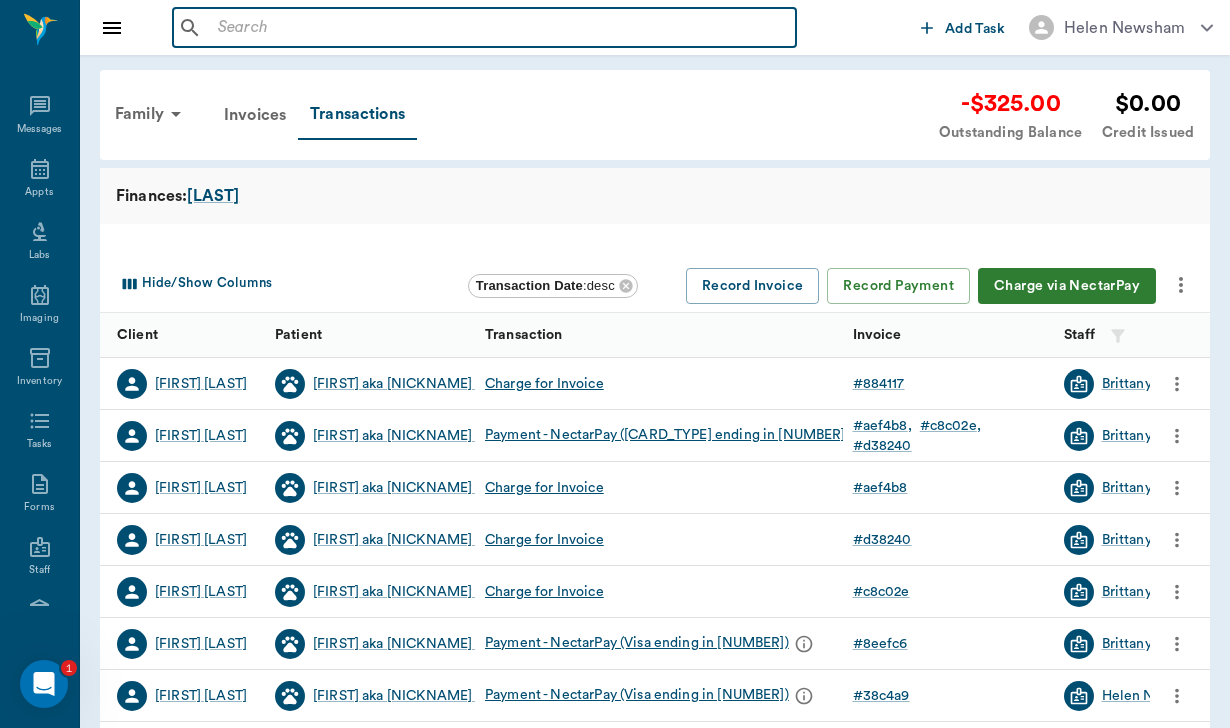 click at bounding box center (499, 28) 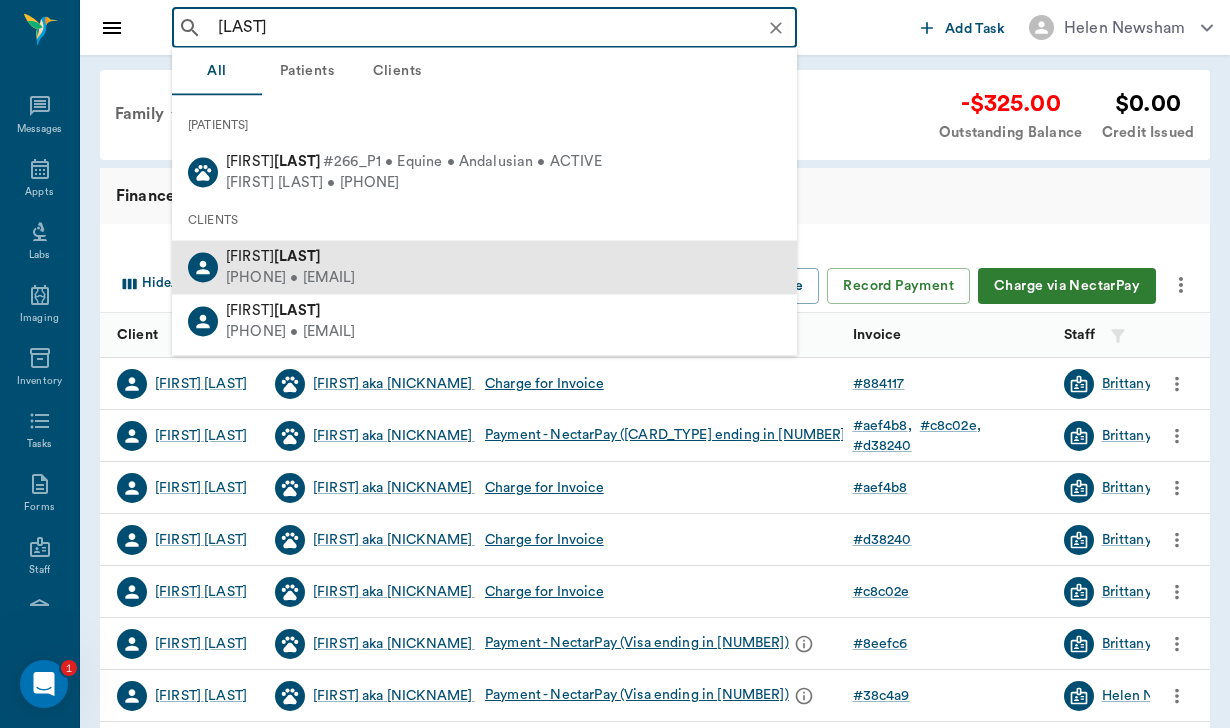 click on "[LAST]" at bounding box center [297, 256] 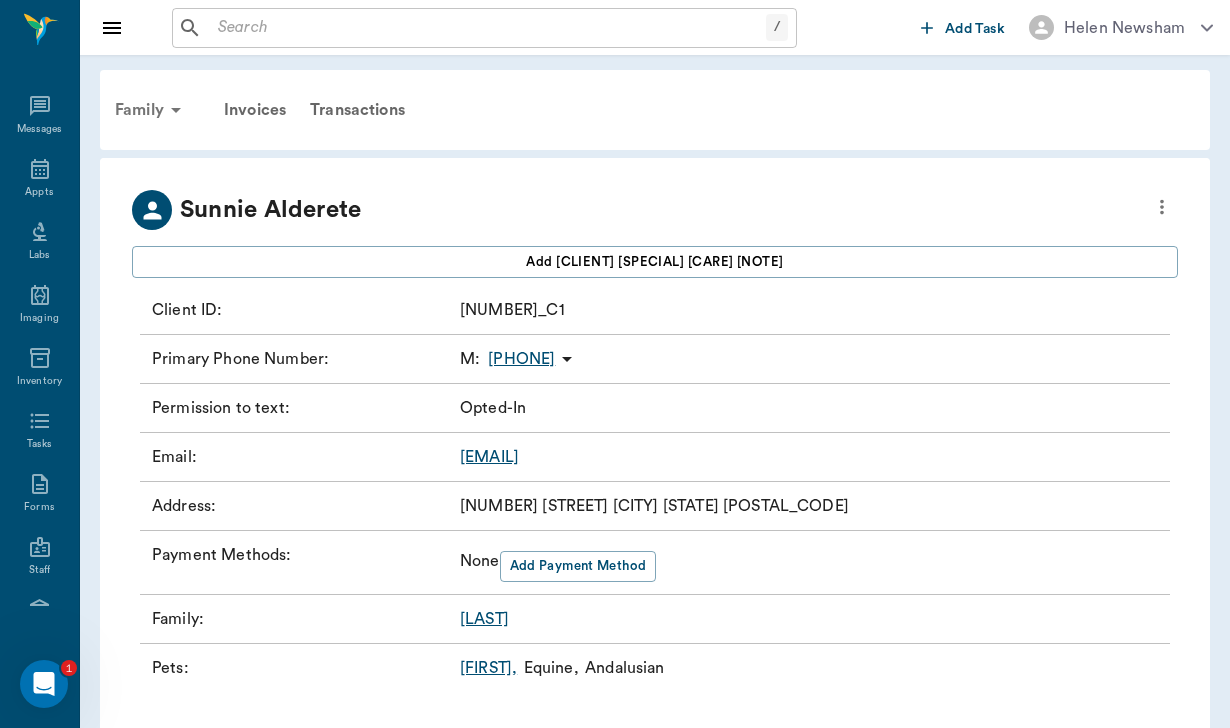 click on "Family" at bounding box center [151, 110] 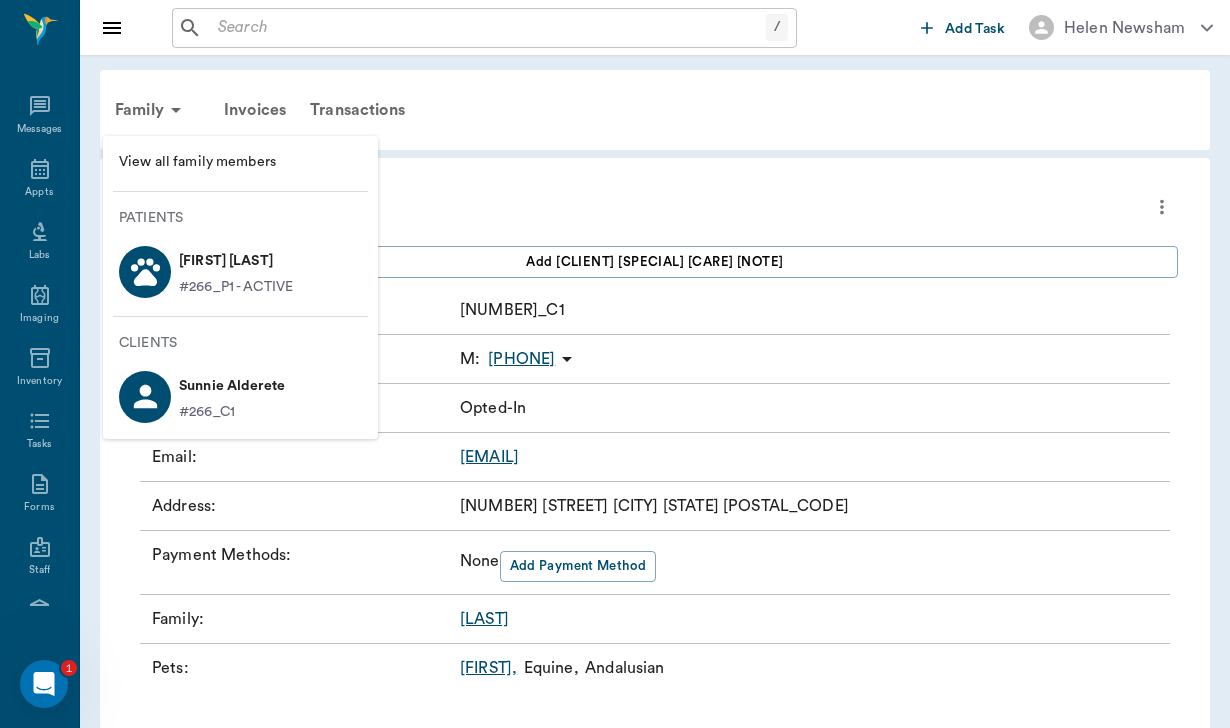 click on "[FIRST] [LAST]" at bounding box center (236, 261) 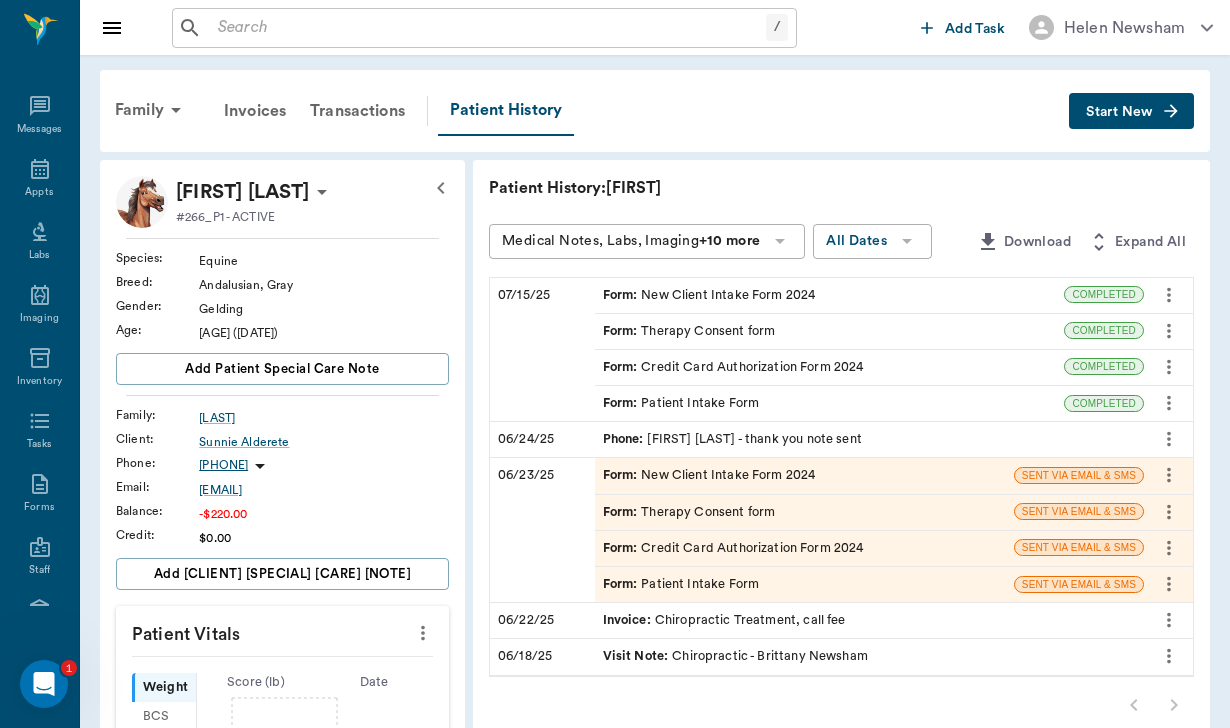 click on "Form : Credit Card Authorization Form 2024" at bounding box center [733, 367] 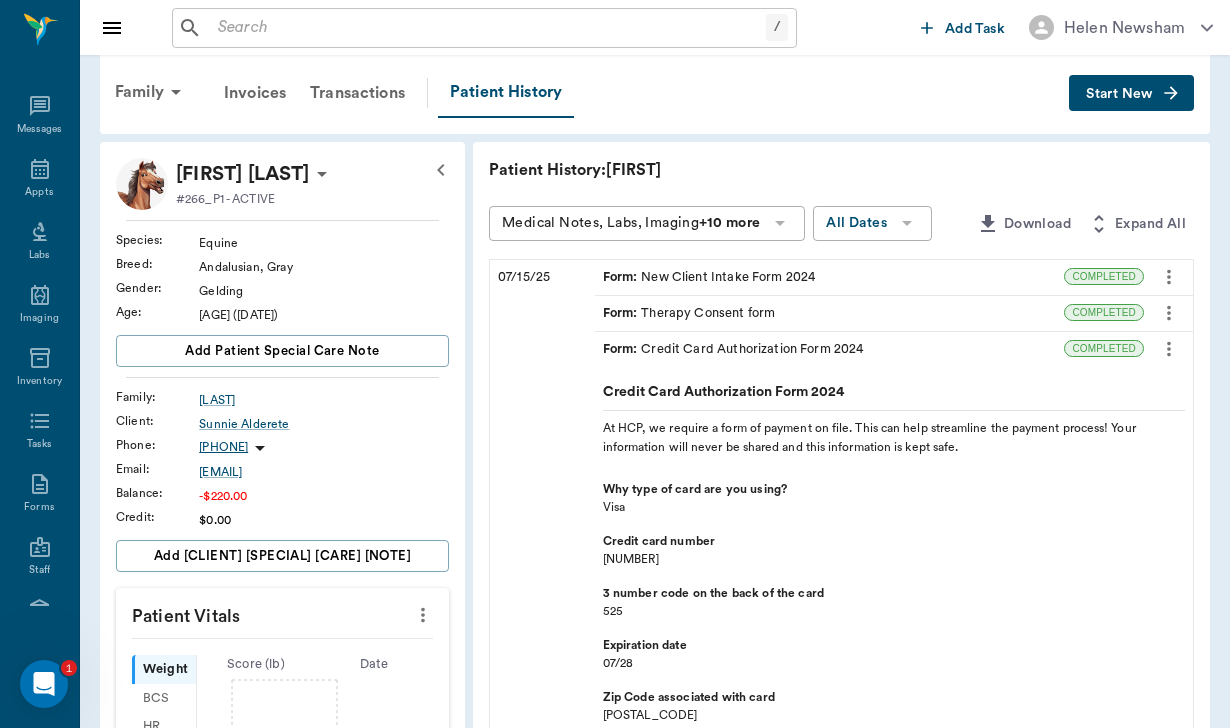 scroll, scrollTop: 24, scrollLeft: 0, axis: vertical 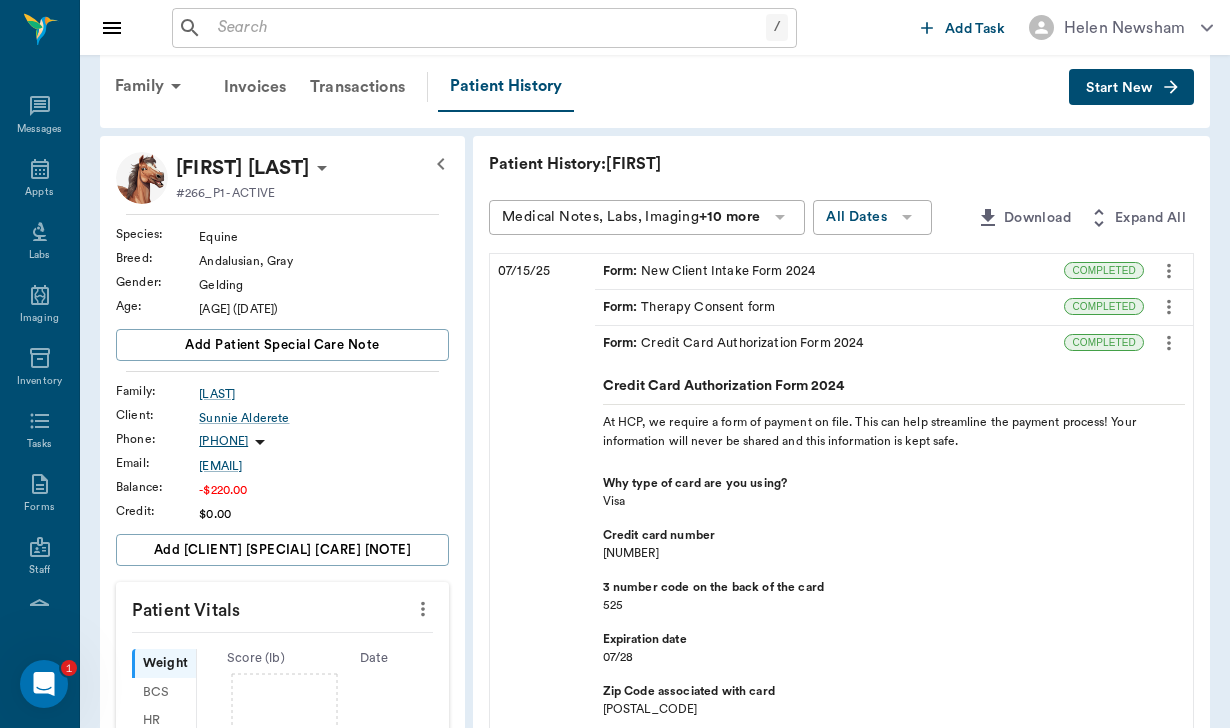 click on "Form : New Client Intake Form 2024" at bounding box center [709, 271] 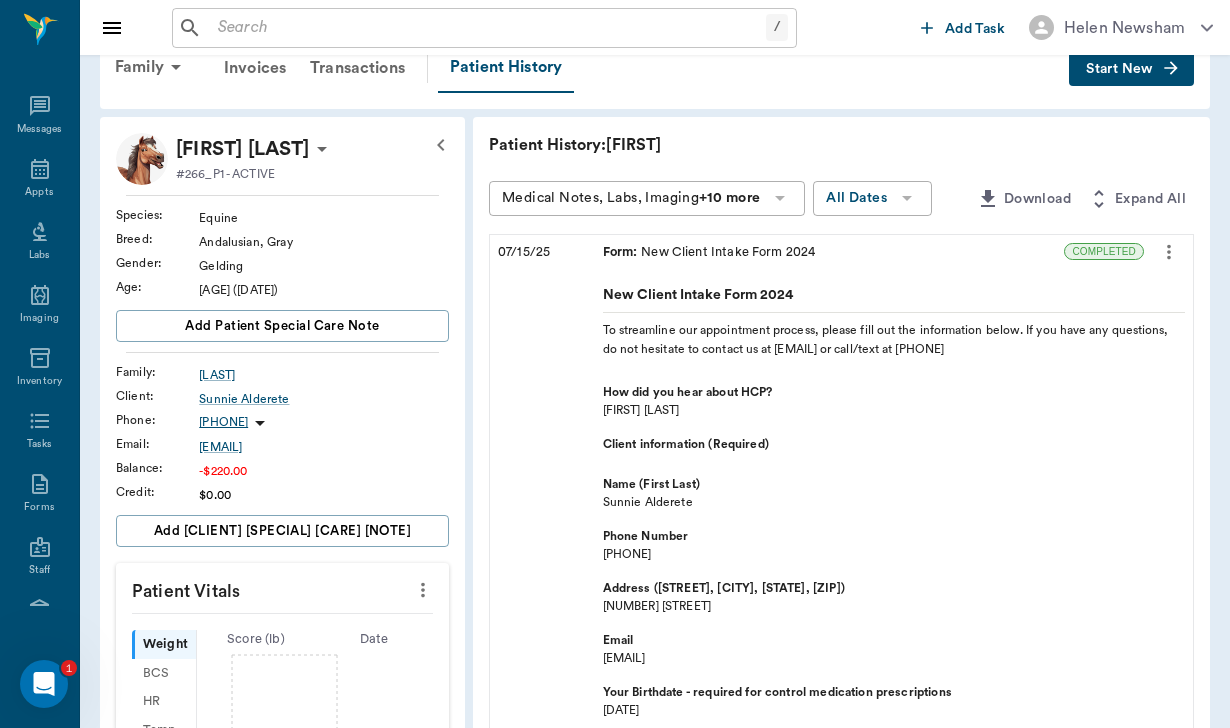 scroll, scrollTop: 44, scrollLeft: 0, axis: vertical 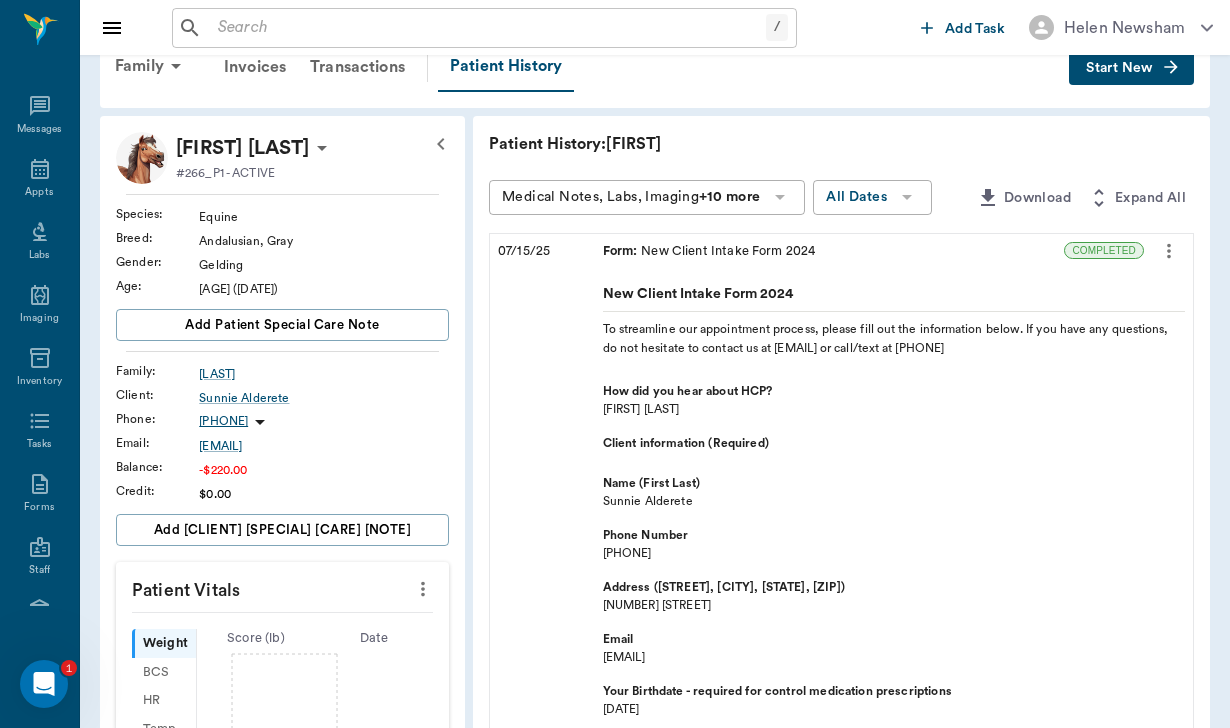 click on "Form : New Client Intake Form 2024" at bounding box center (830, 251) 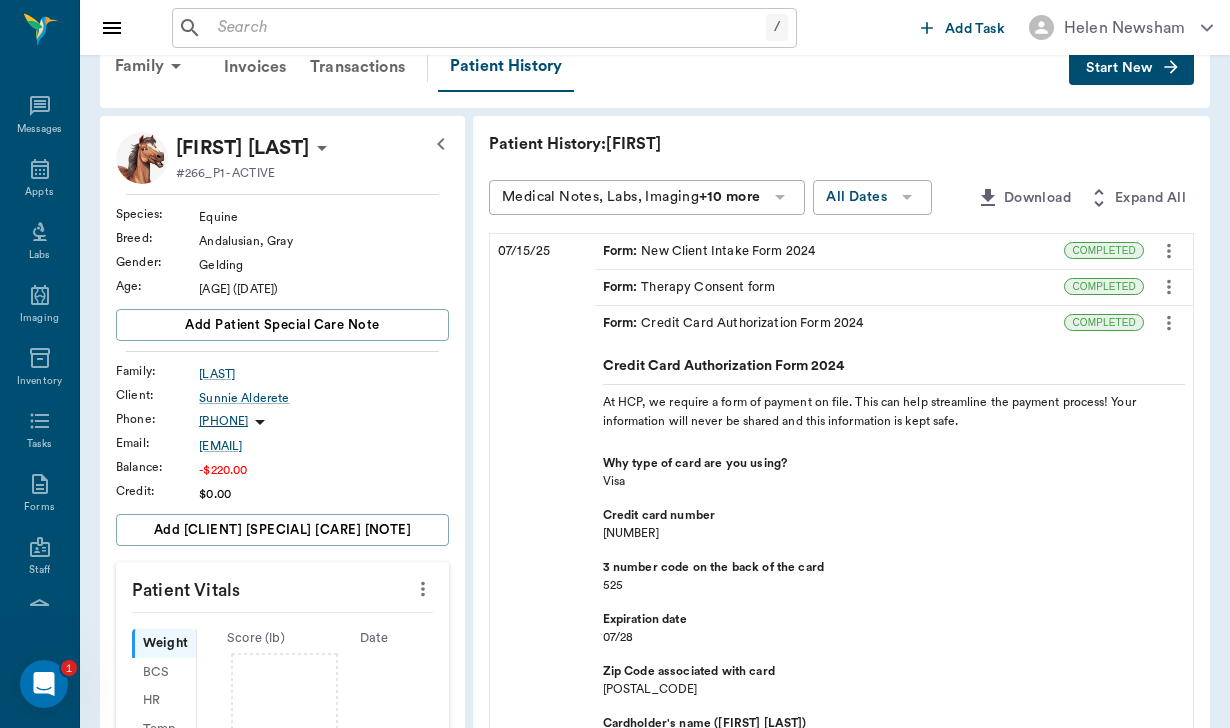 click on "Form : Credit Card Authorization Form 2024" at bounding box center [830, 323] 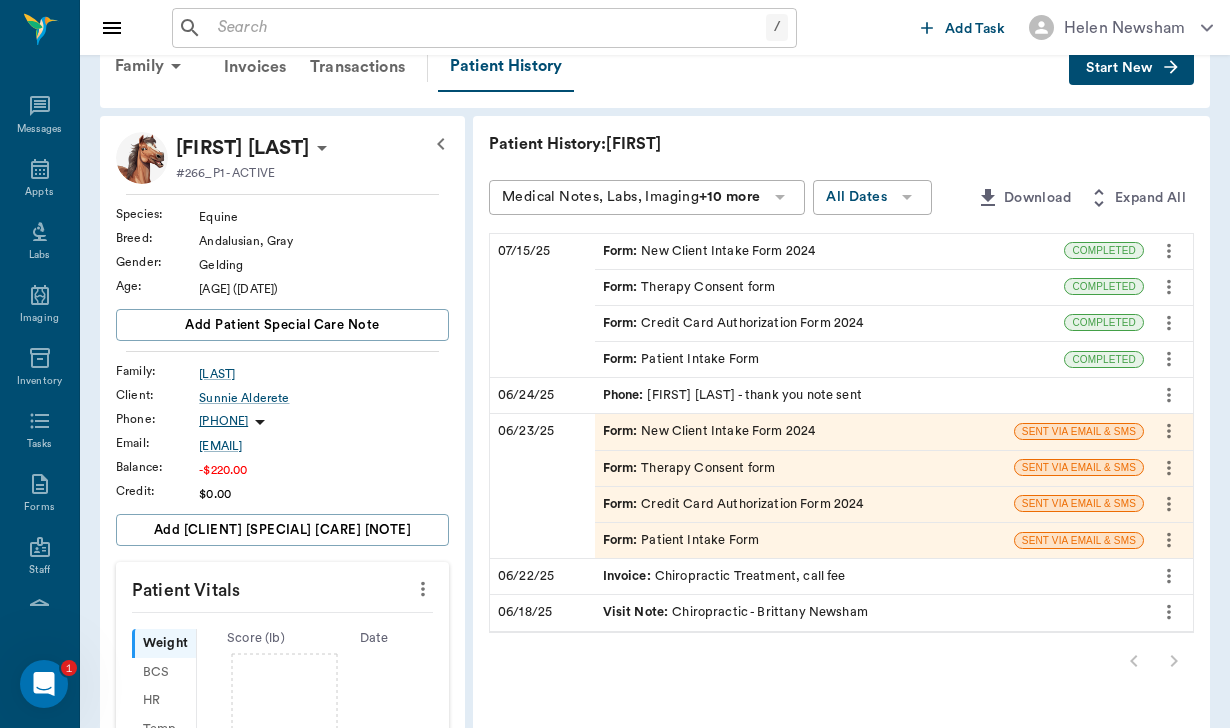 click on "Form : Patient Intake Form" at bounding box center (830, 359) 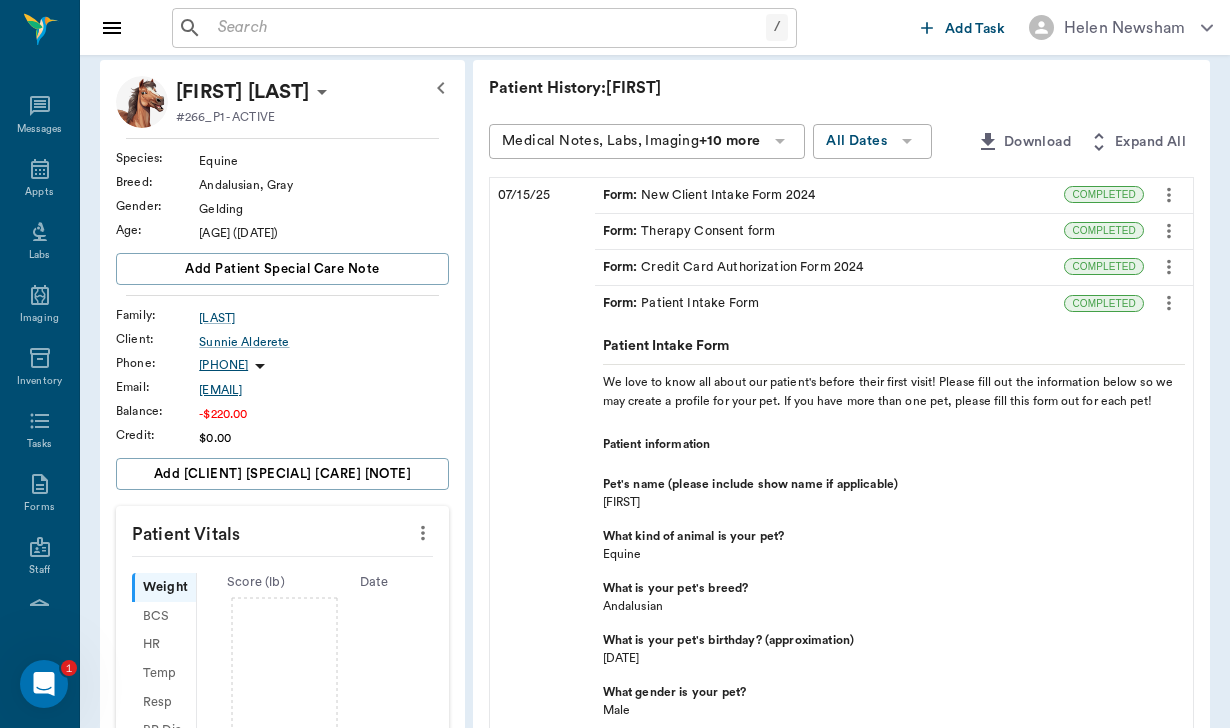 scroll, scrollTop: 95, scrollLeft: 0, axis: vertical 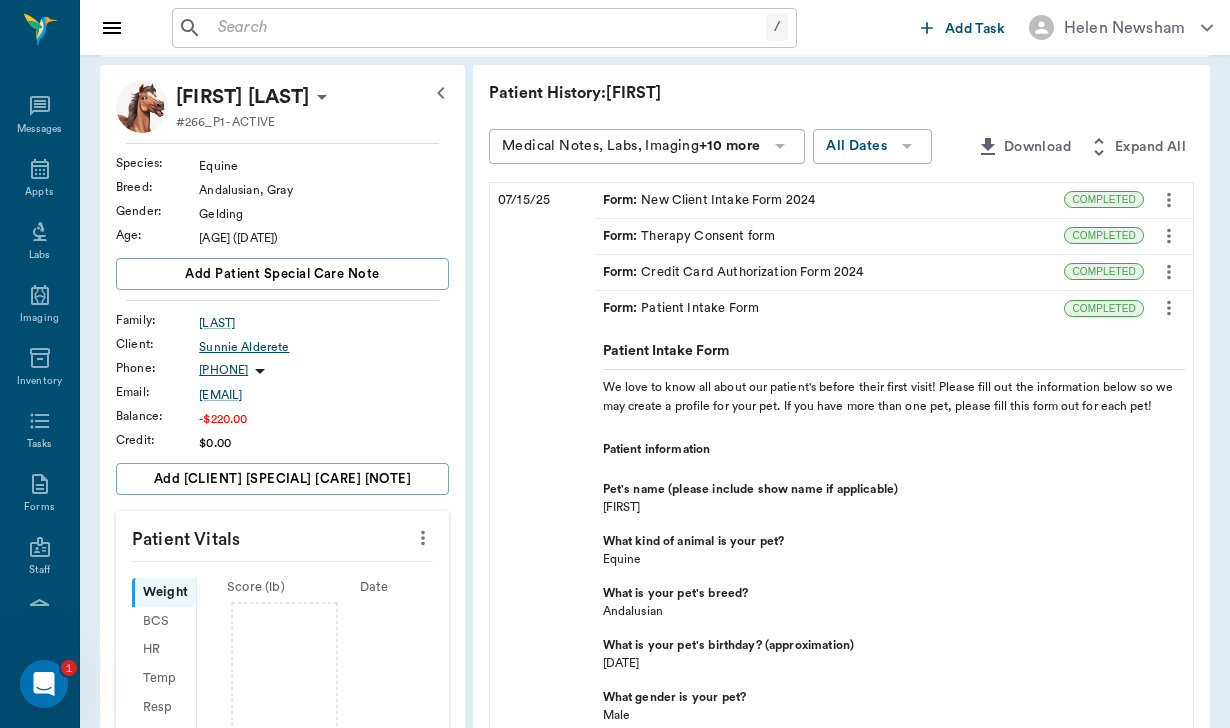 click on "Sunnie Alderete" at bounding box center (324, 347) 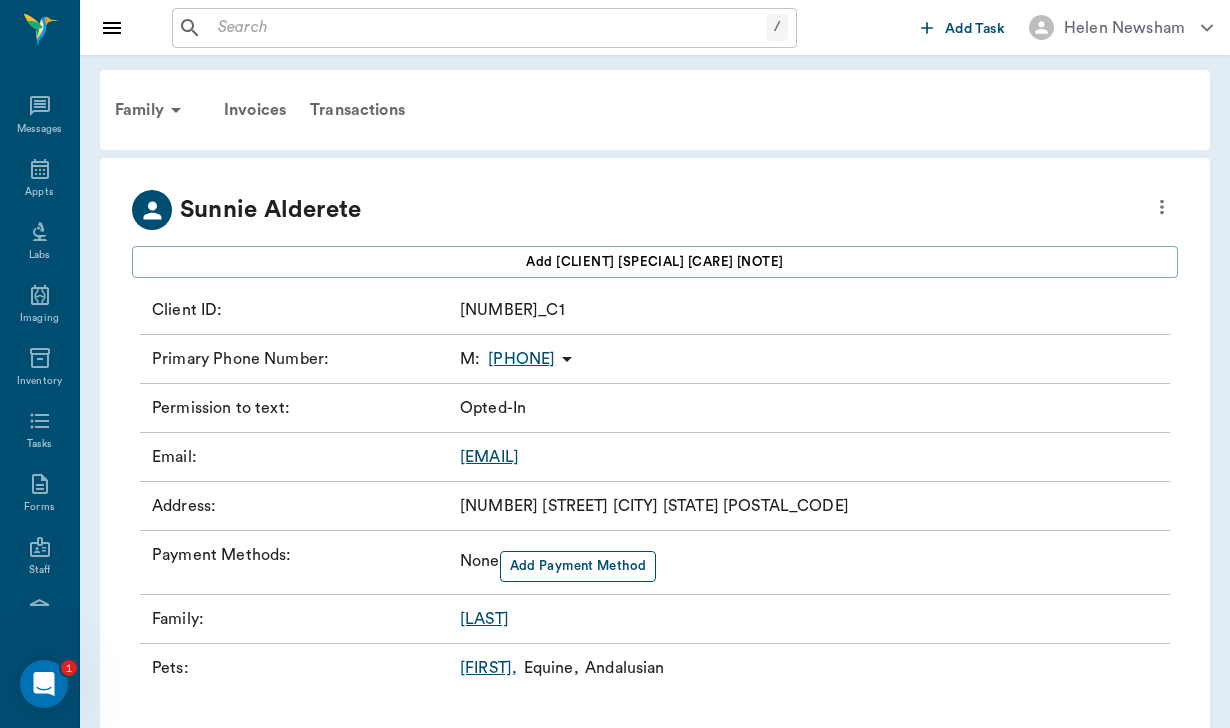 click on "Add Payment Method" at bounding box center [578, 566] 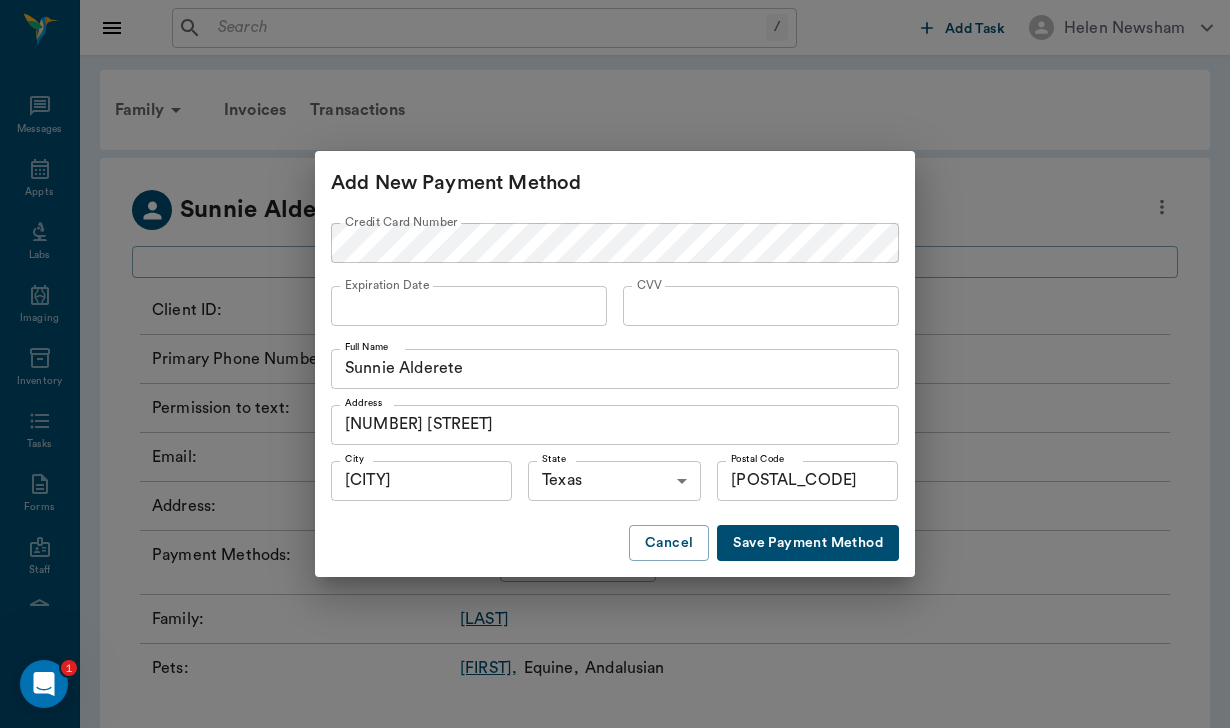click on "Save Payment Method" at bounding box center (808, 543) 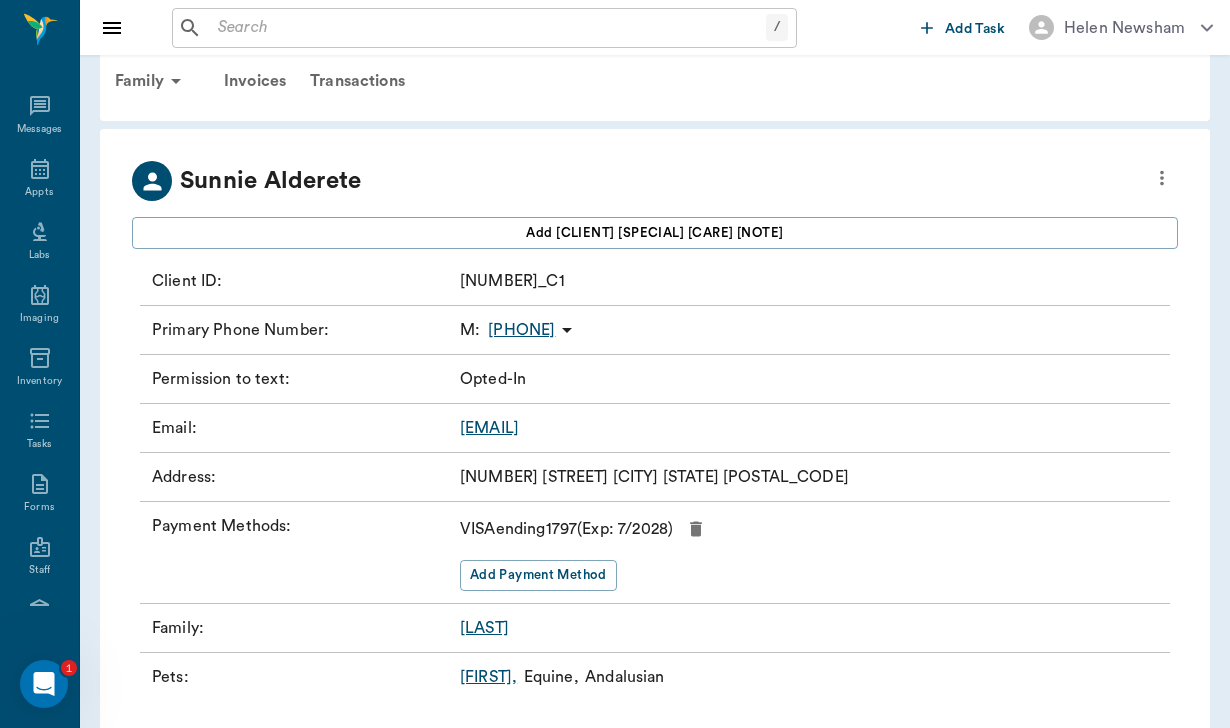 scroll, scrollTop: 27, scrollLeft: 0, axis: vertical 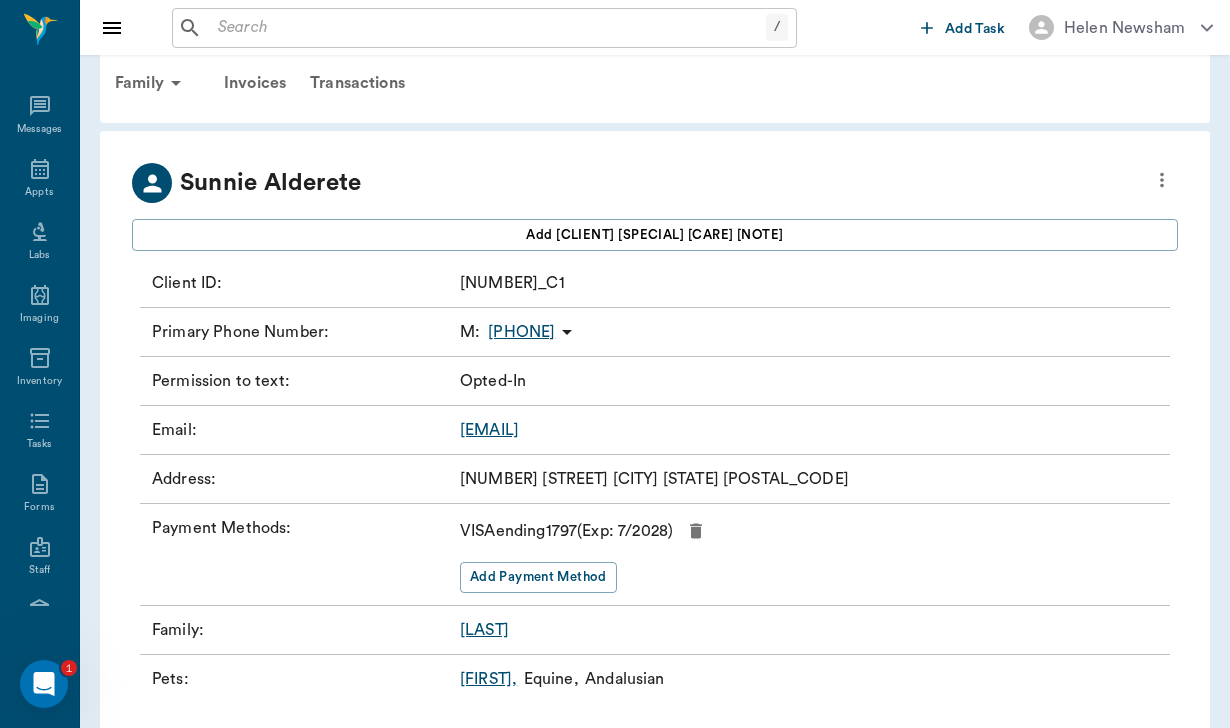 click at bounding box center (488, 28) 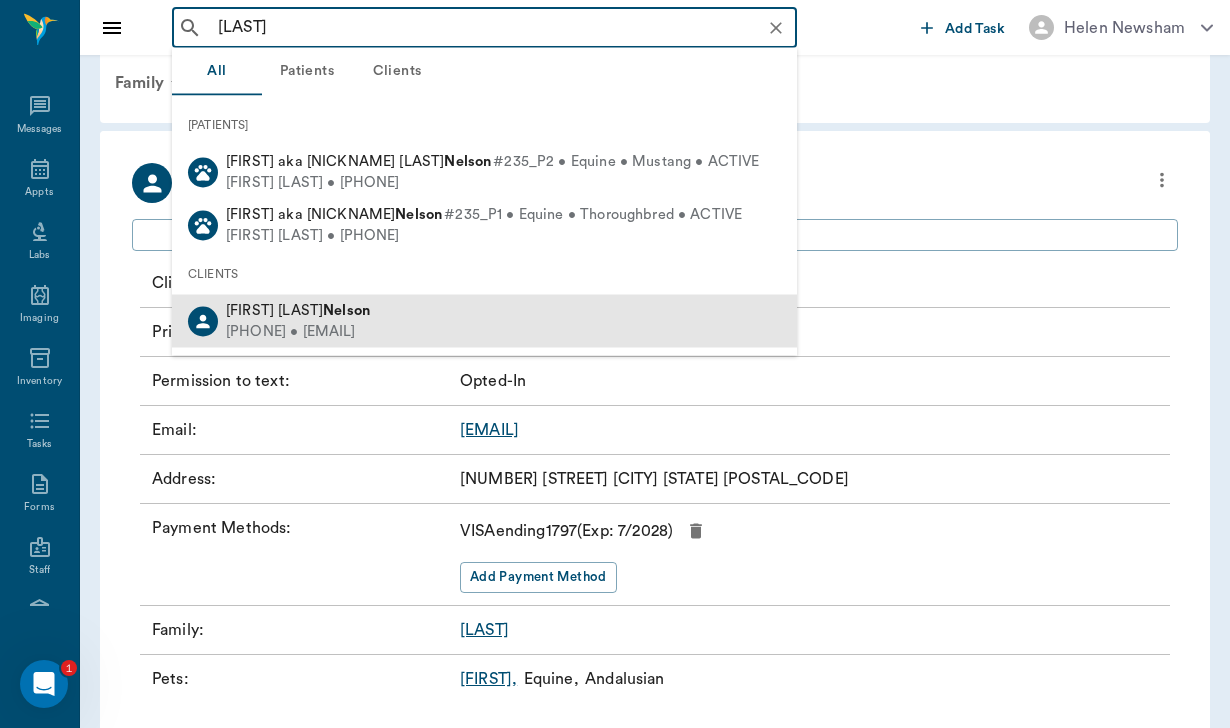 click on "[PHONE] • [EMAIL]" at bounding box center [298, 331] 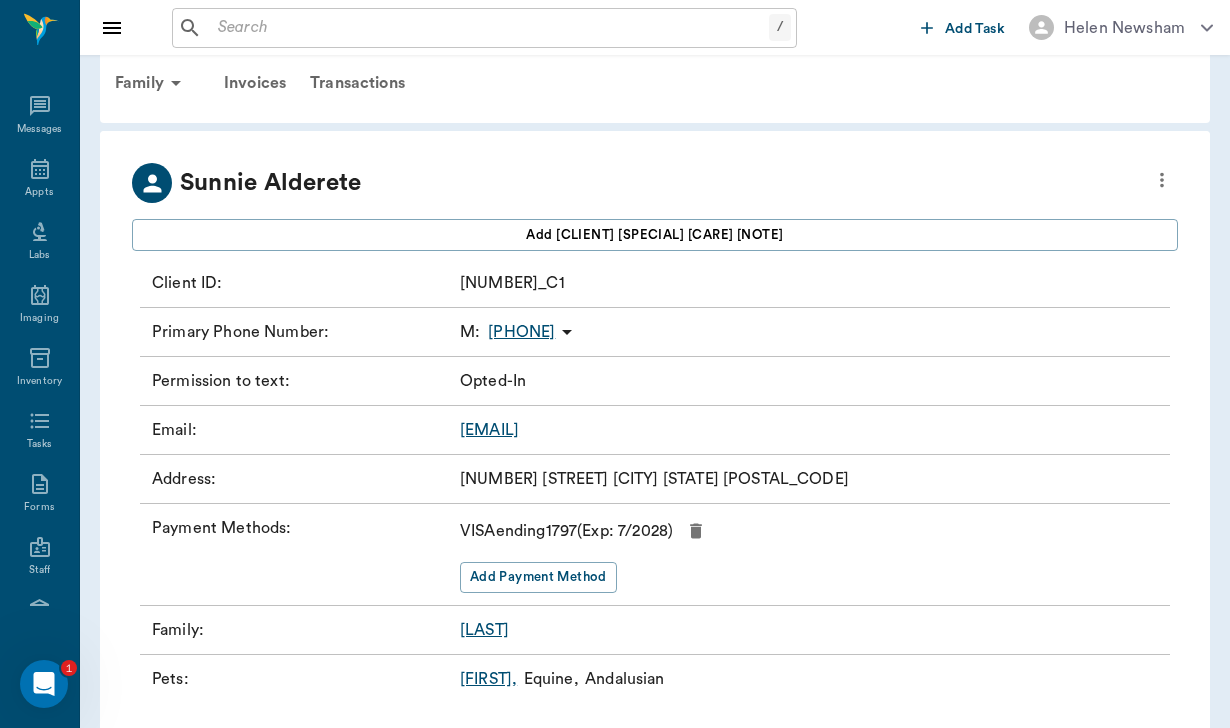 scroll, scrollTop: 0, scrollLeft: 0, axis: both 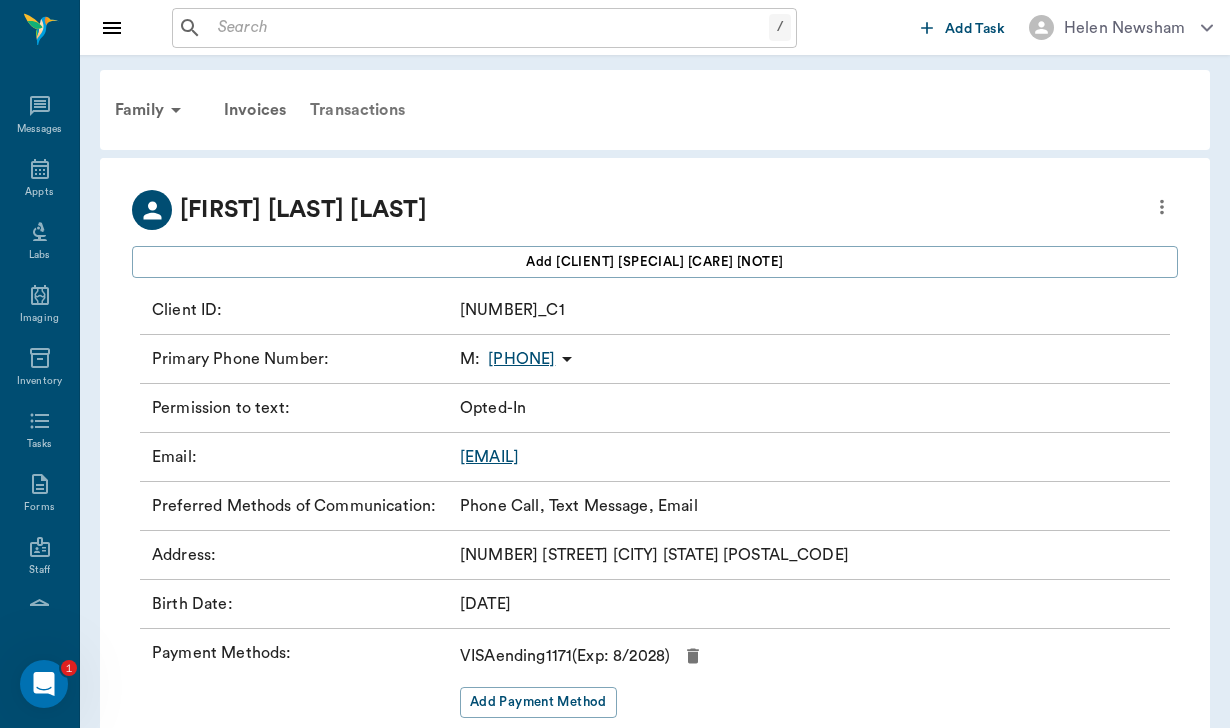 click on "Transactions" at bounding box center [357, 110] 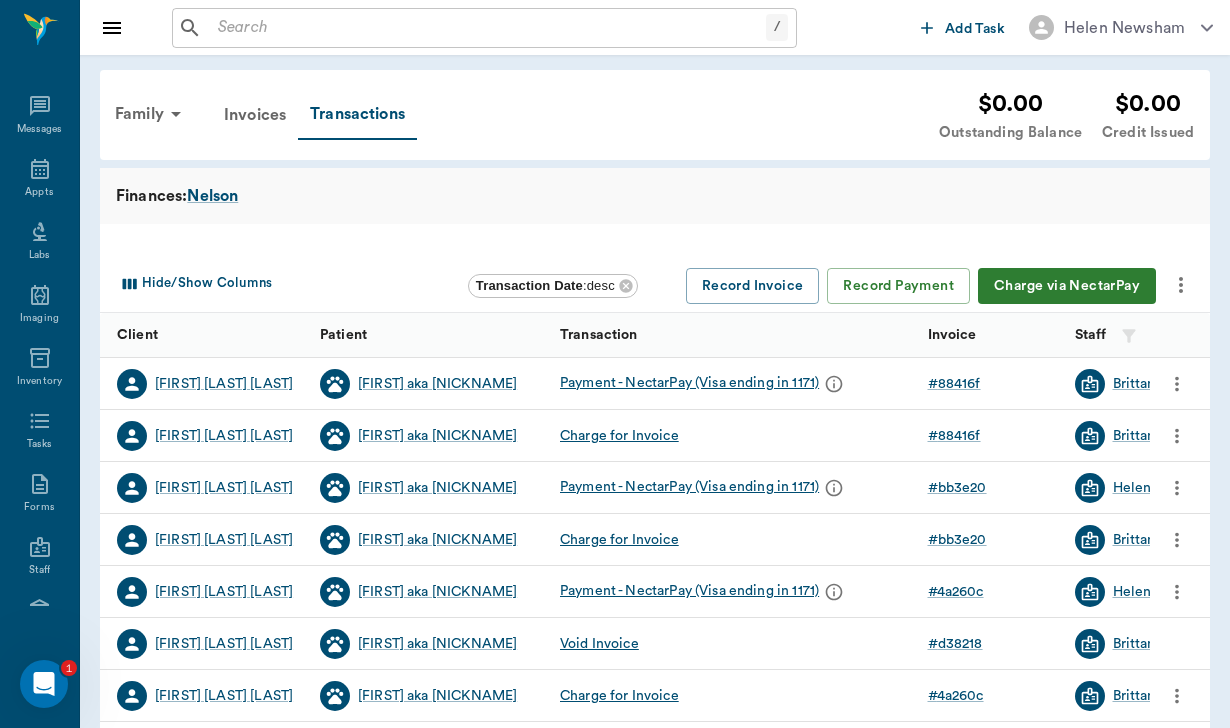 click at bounding box center [488, 28] 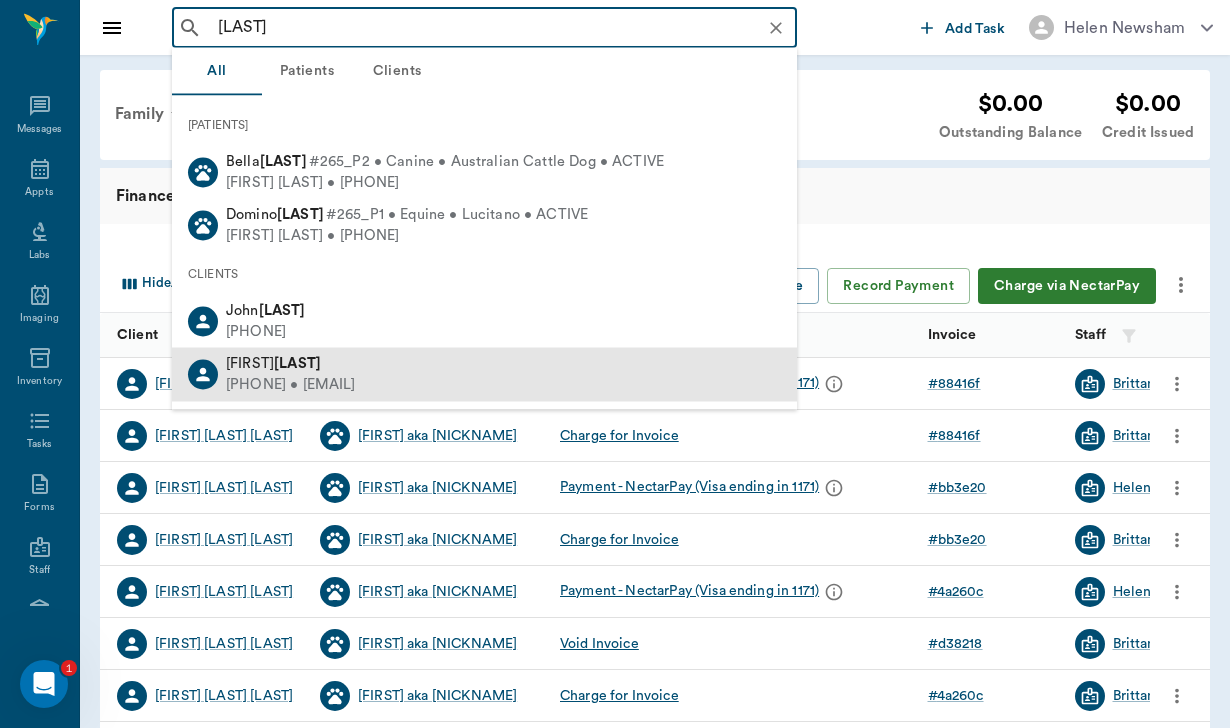 click on "[FIRST] [LAST] [PHONE] • [EMAIL]" at bounding box center (484, 374) 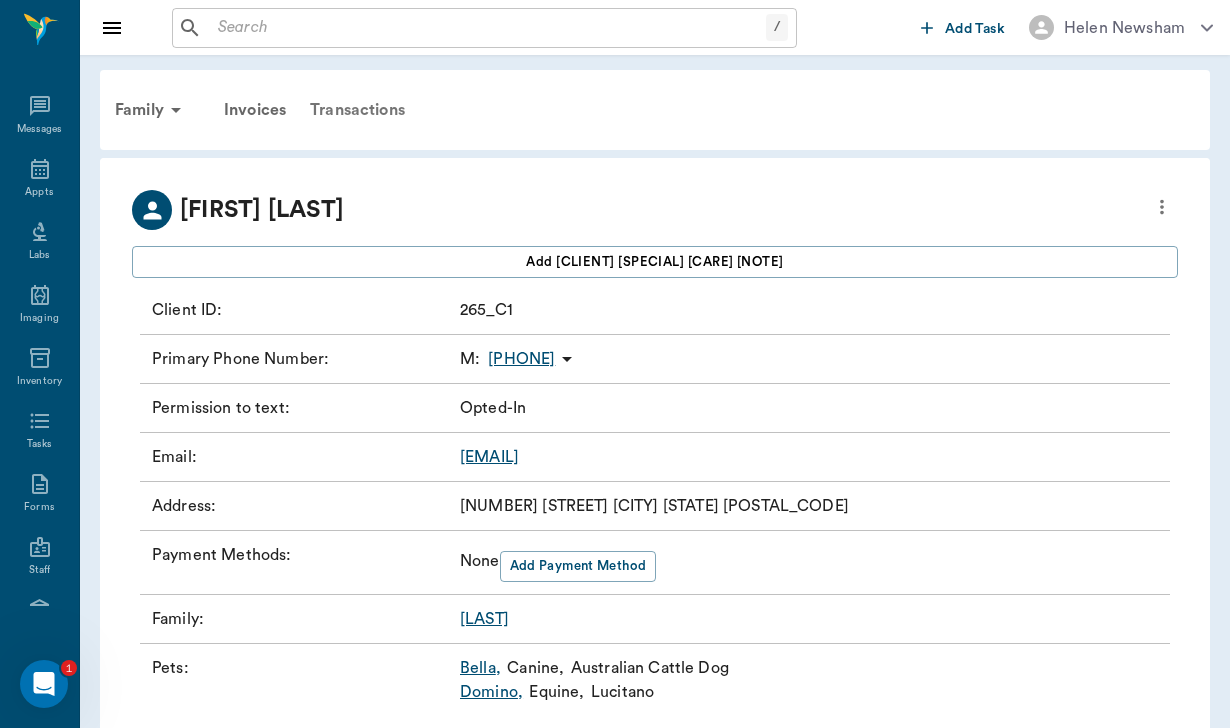 click on "Transactions" at bounding box center [357, 110] 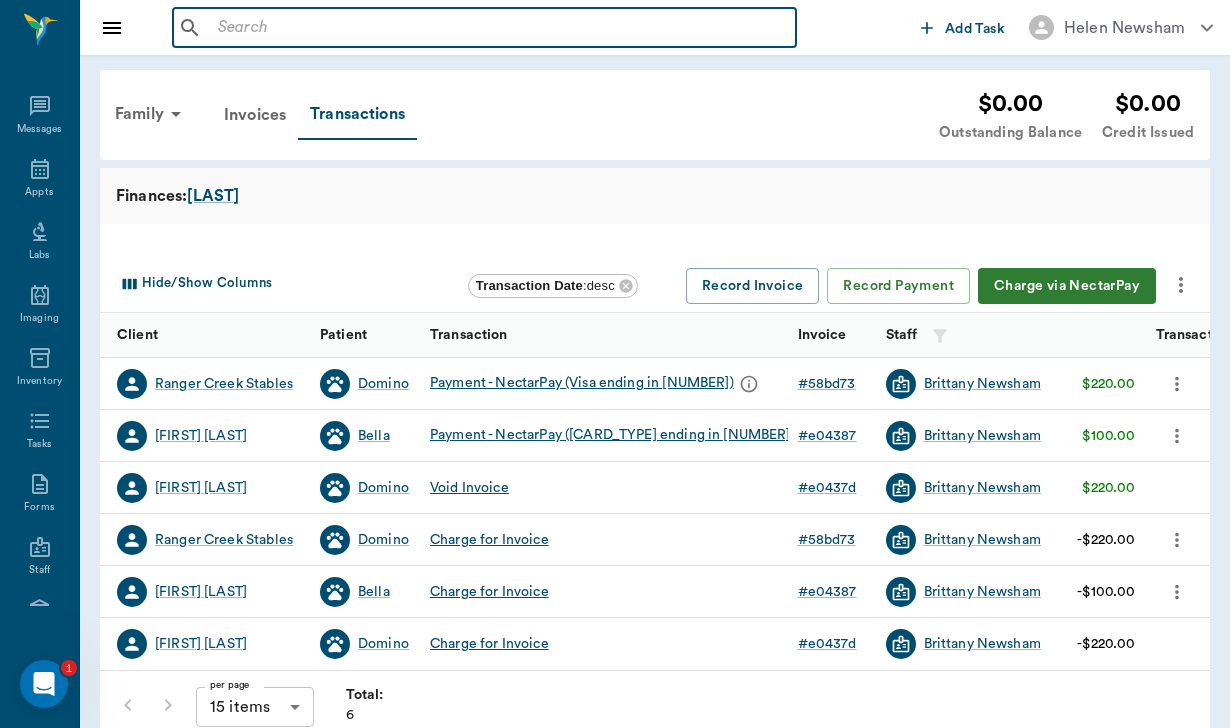 click at bounding box center [499, 28] 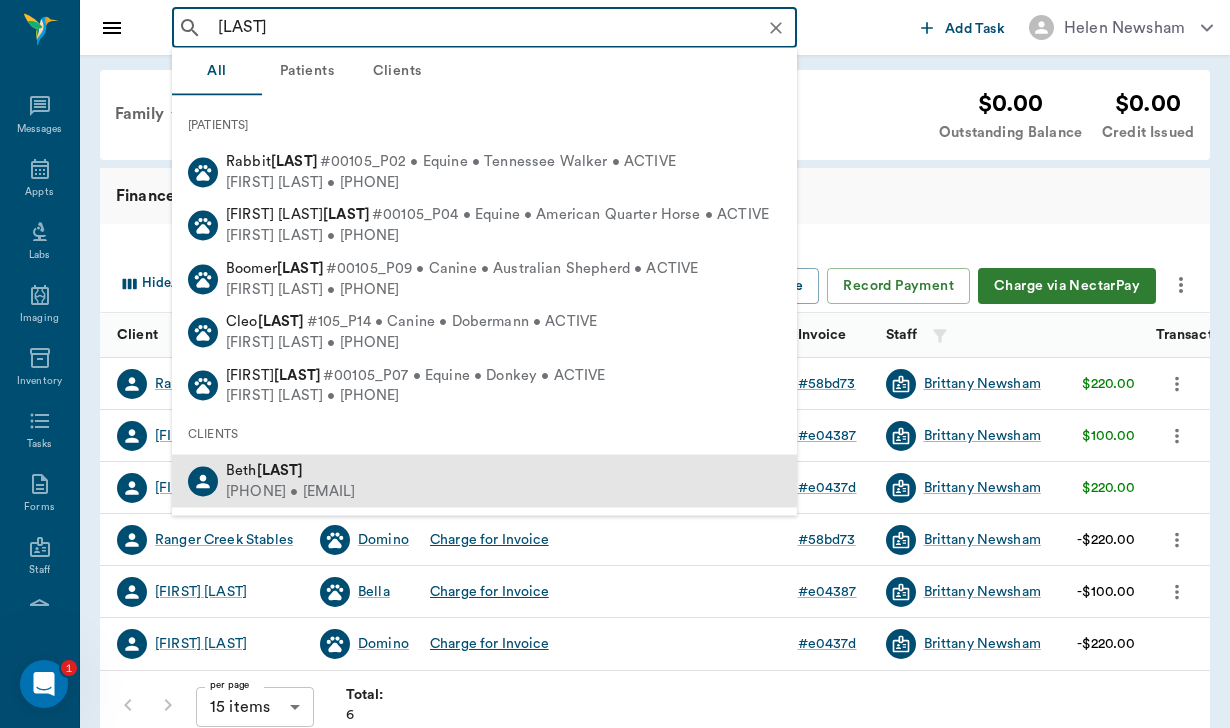 click on "[PHONE] • [EMAIL]" at bounding box center [291, 491] 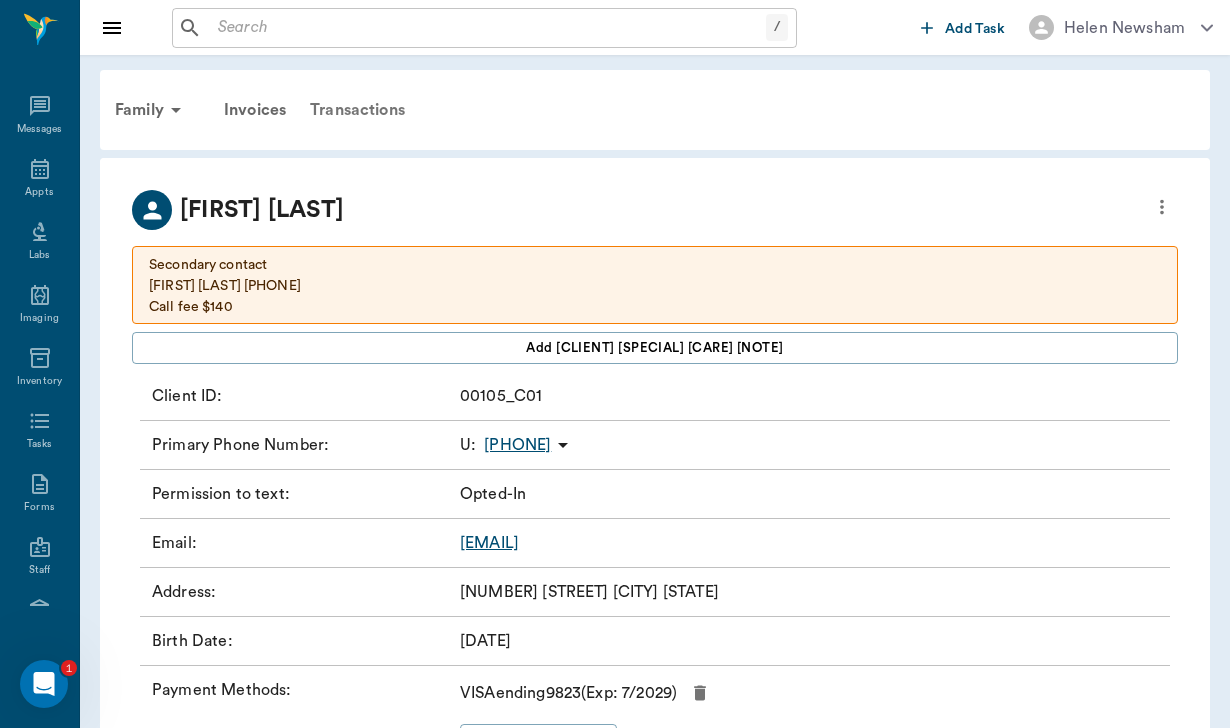 click on "Transactions" at bounding box center [357, 110] 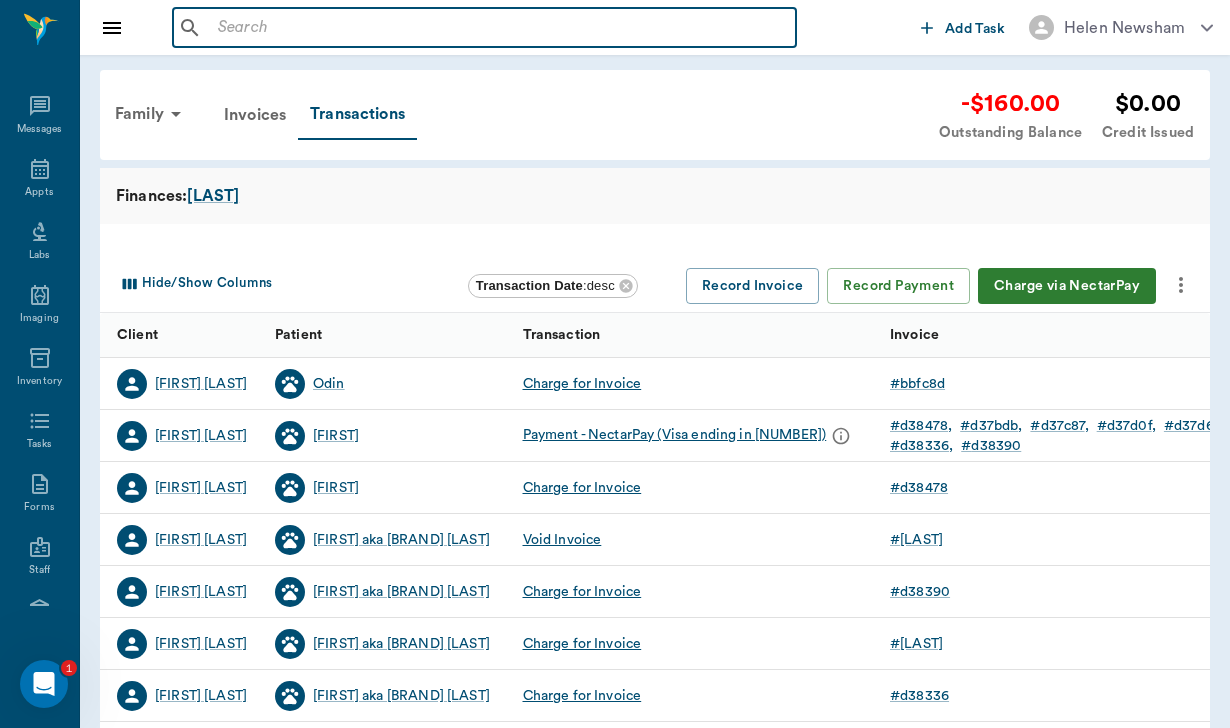 click at bounding box center (499, 28) 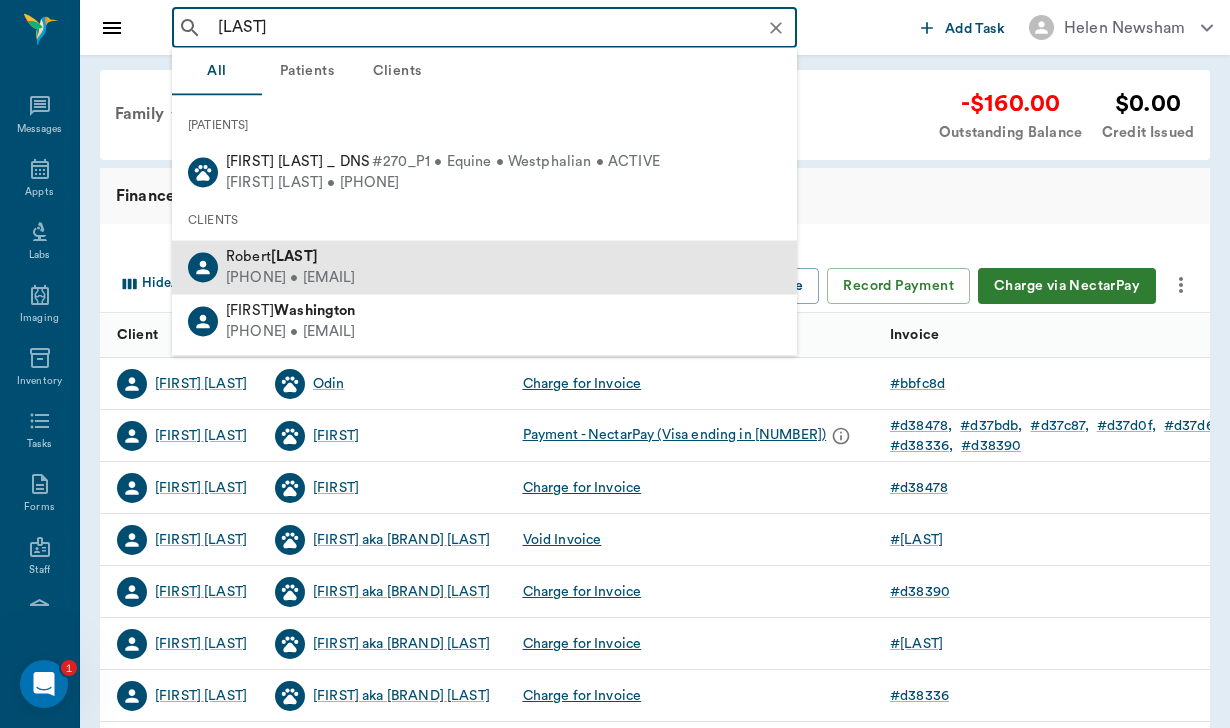 click on "[PHONE] • [EMAIL]" at bounding box center (291, 278) 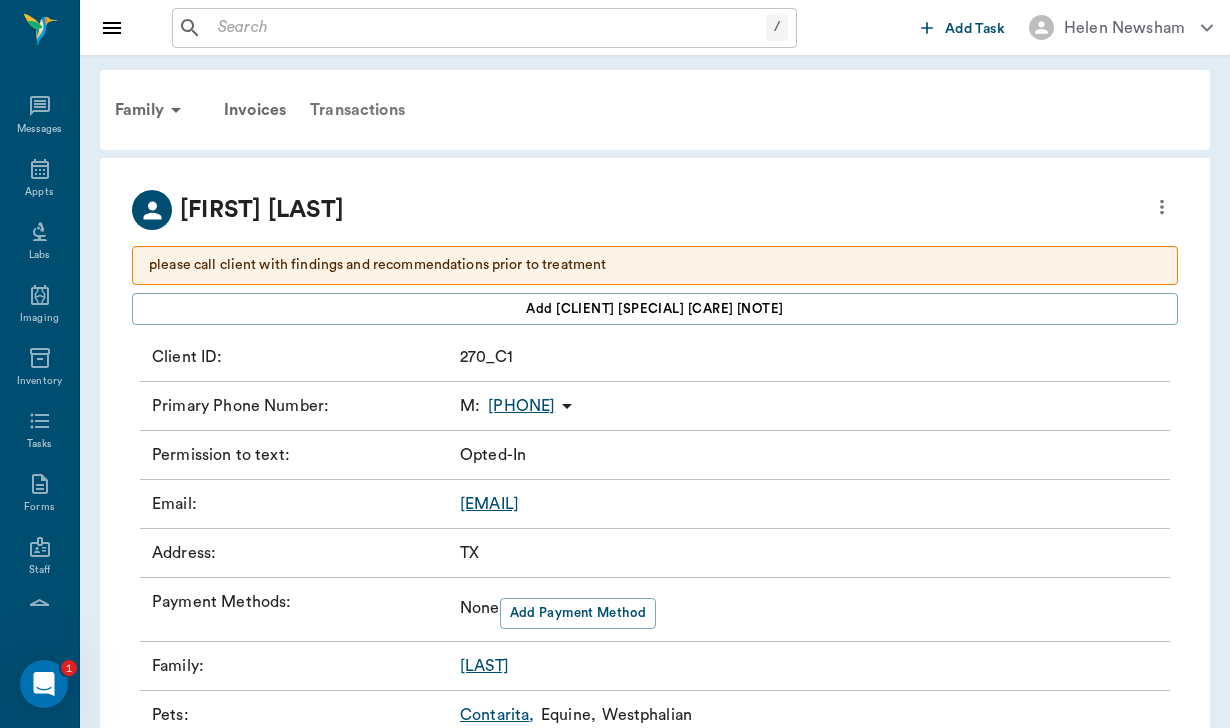 click on "Transactions" at bounding box center [357, 110] 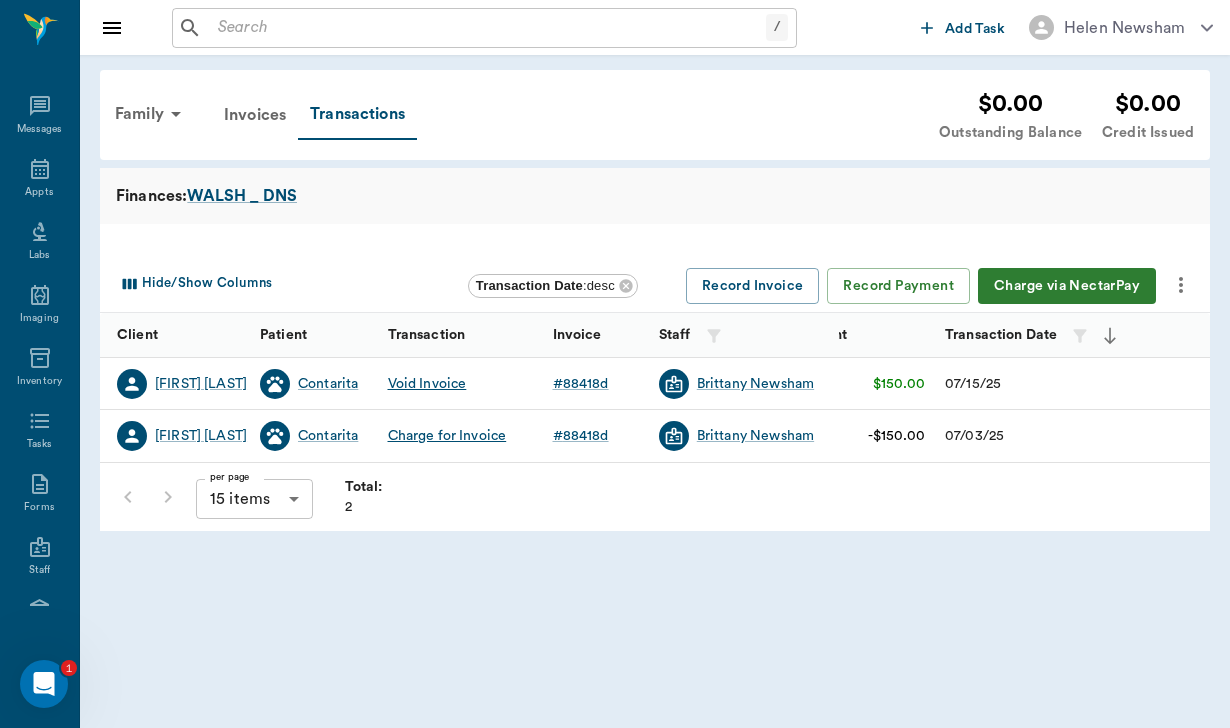 click at bounding box center (488, 28) 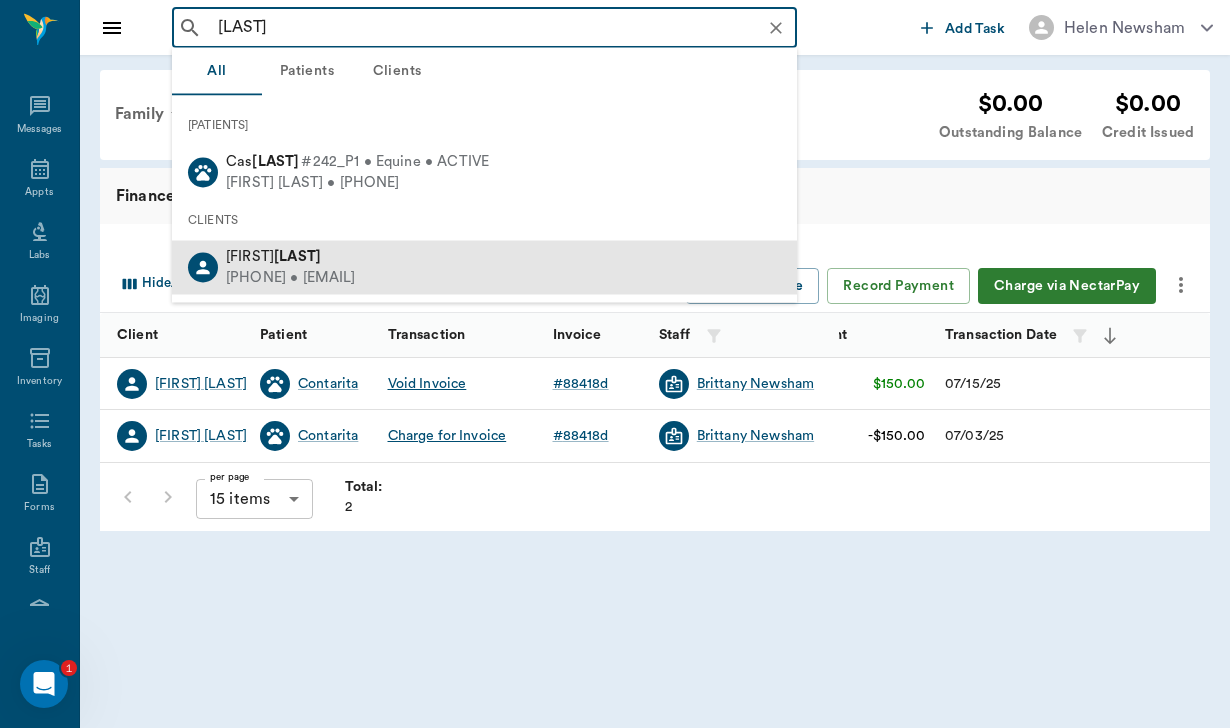 click on "[LAST]" at bounding box center (297, 256) 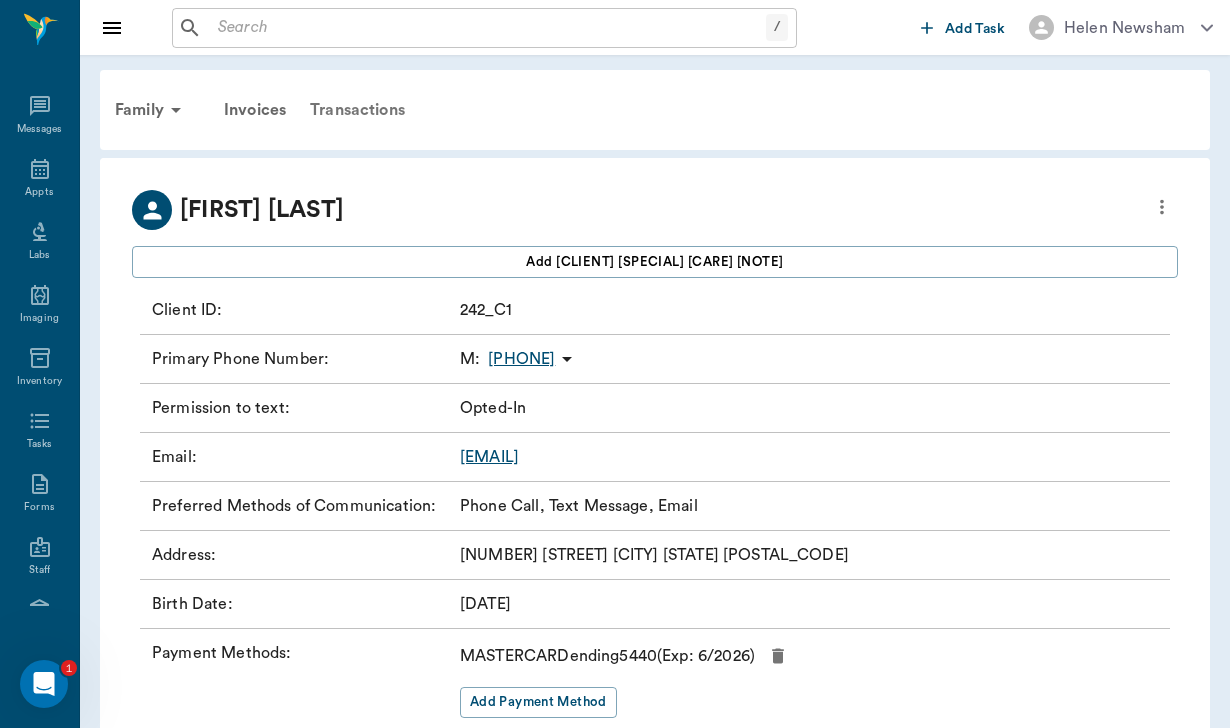 click on "Transactions" at bounding box center [357, 110] 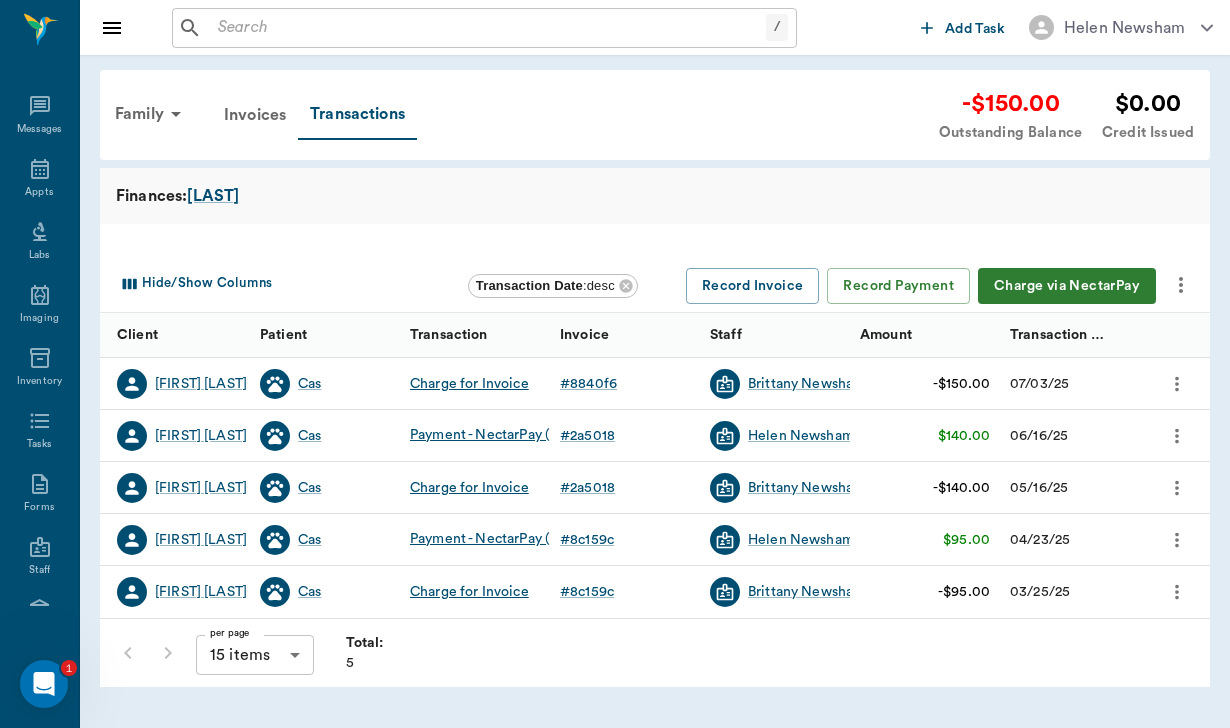 click on "/ ​ Add Task [FIRST] [LAST]" at bounding box center (655, 27) 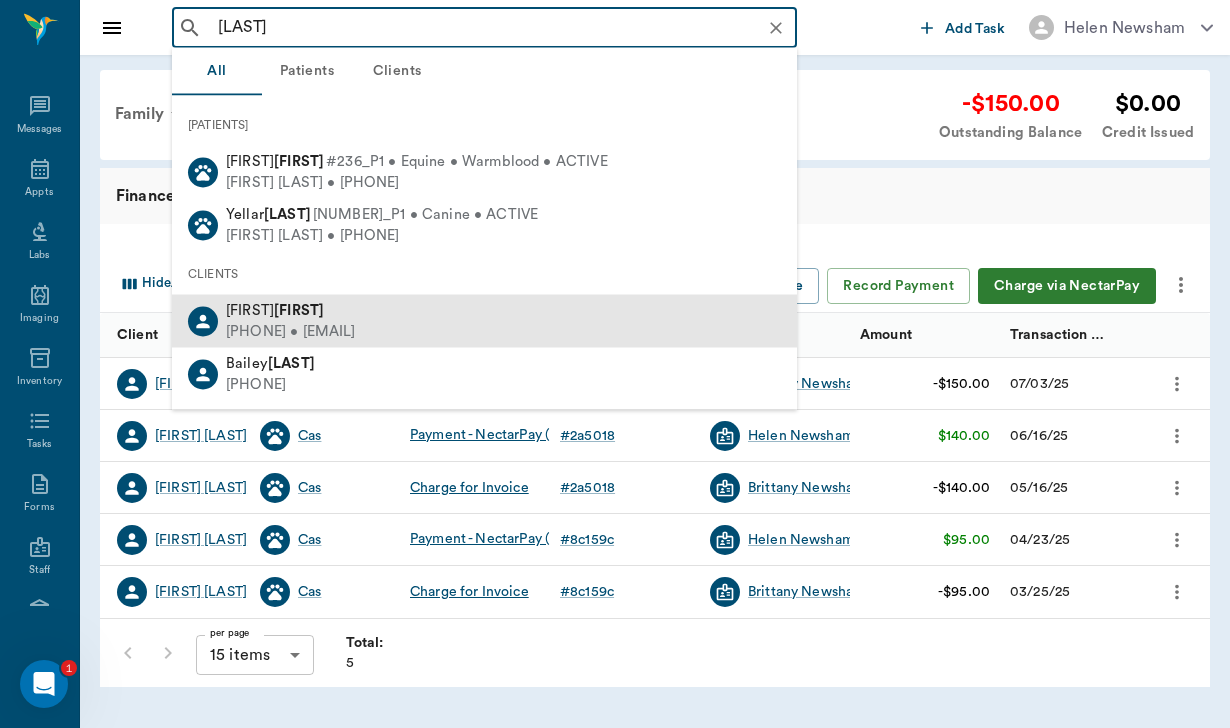 click on "[PHONE] • [EMAIL]" at bounding box center (291, 331) 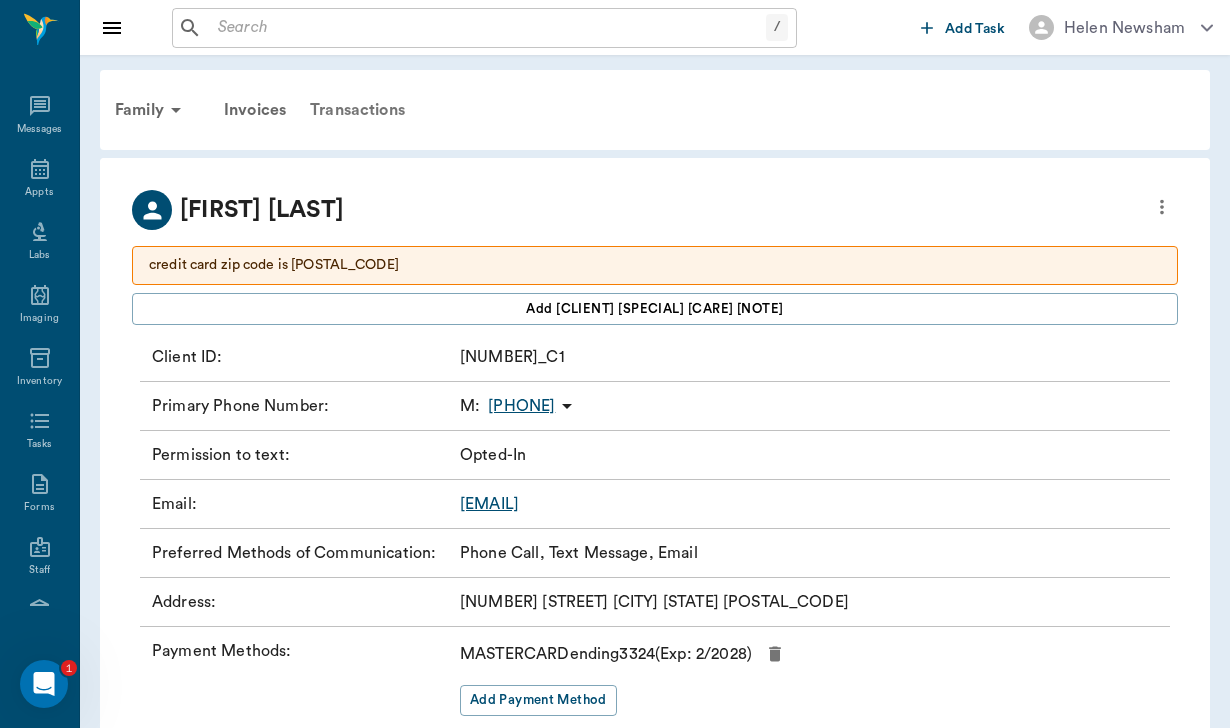 click on "Transactions" at bounding box center (357, 110) 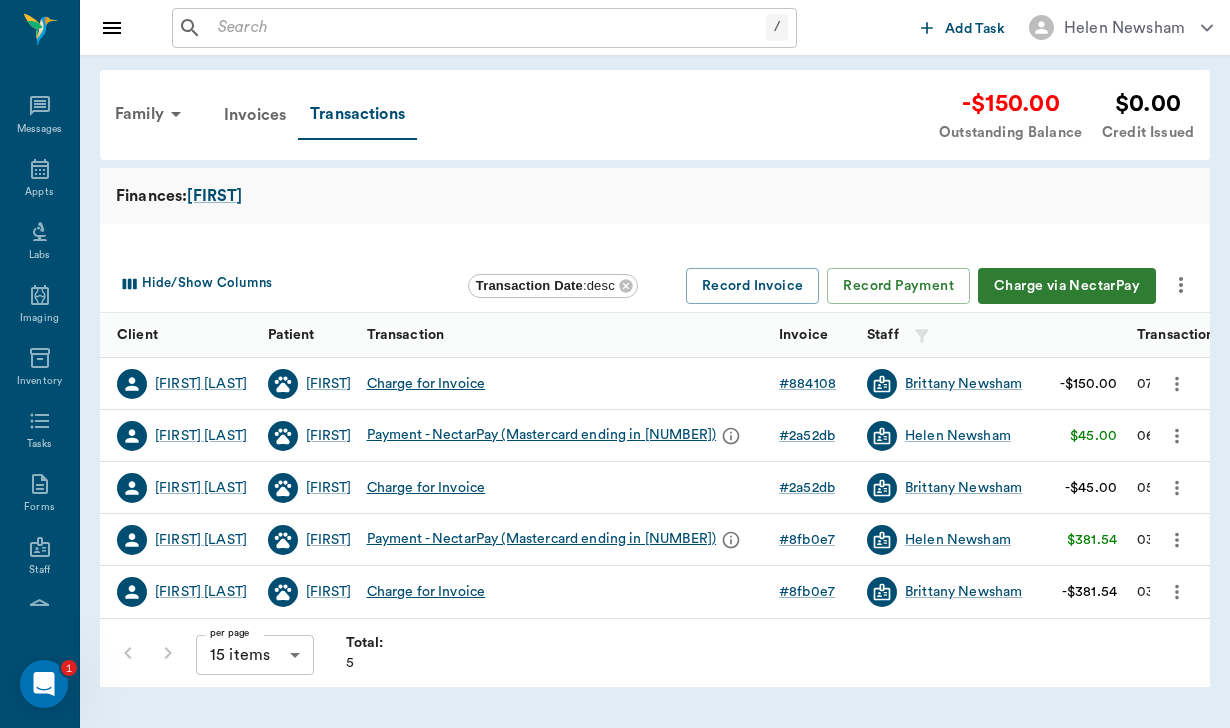 click at bounding box center (488, 28) 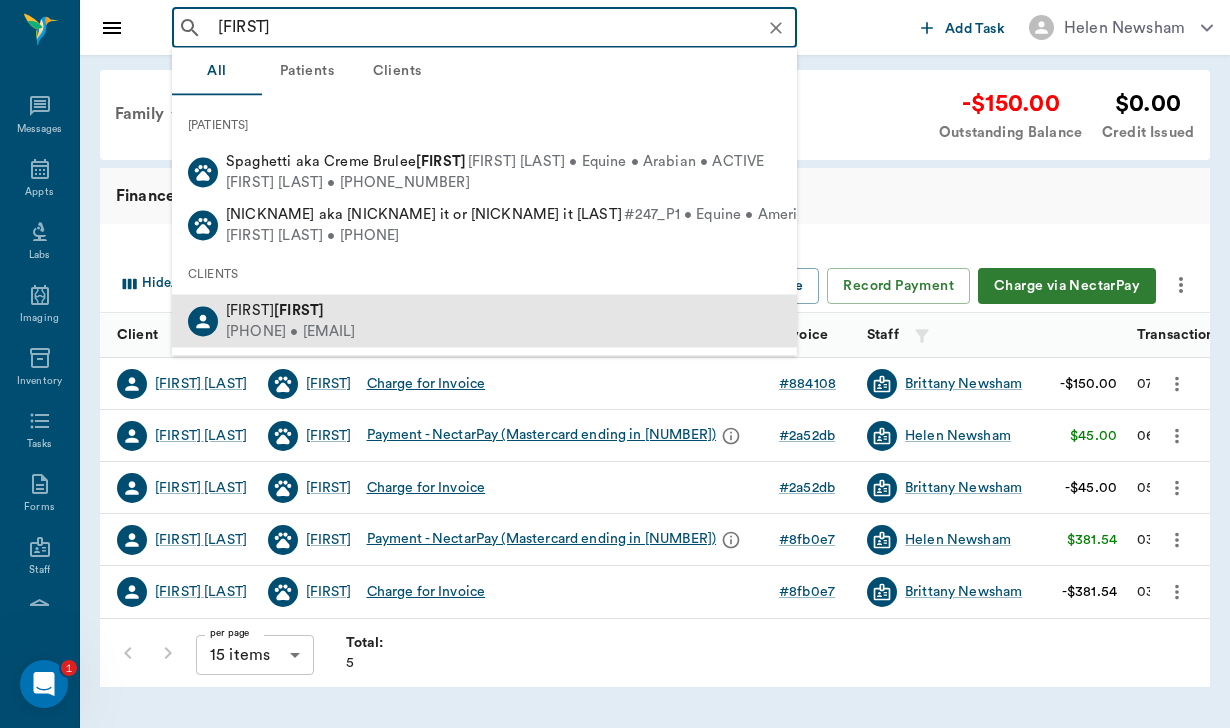 click on "[FIRST]  [LAST]" at bounding box center [291, 310] 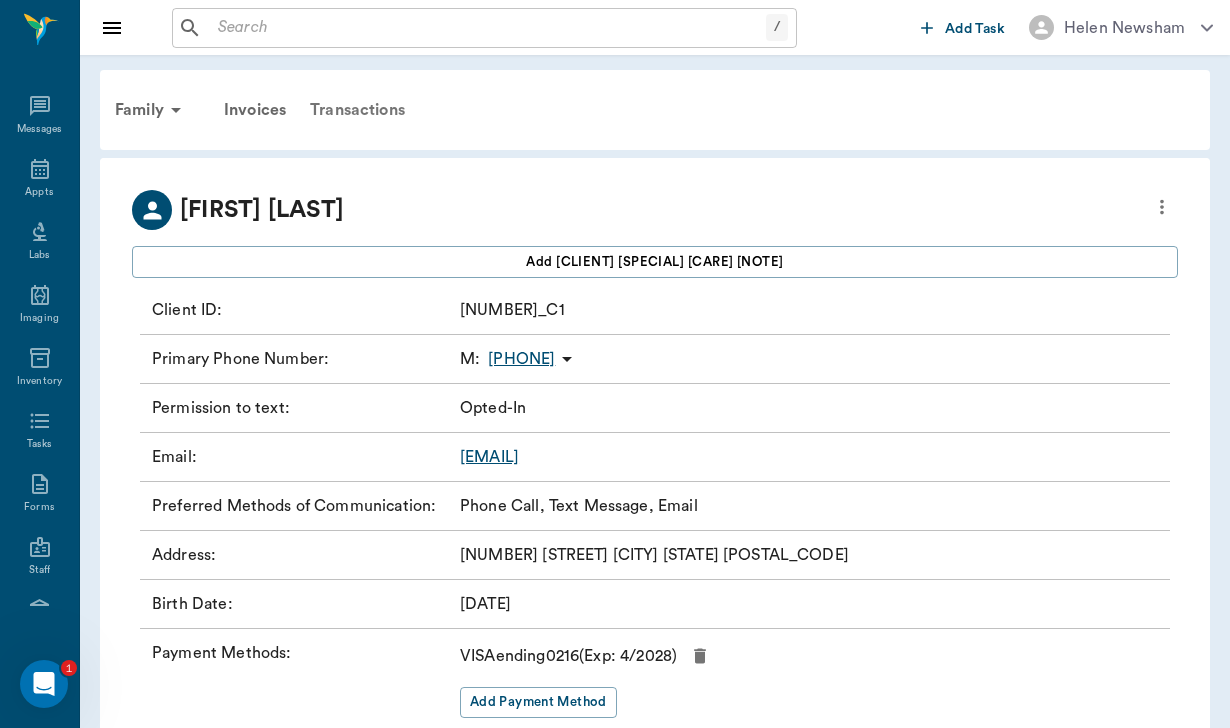 click on "Transactions" at bounding box center (357, 110) 